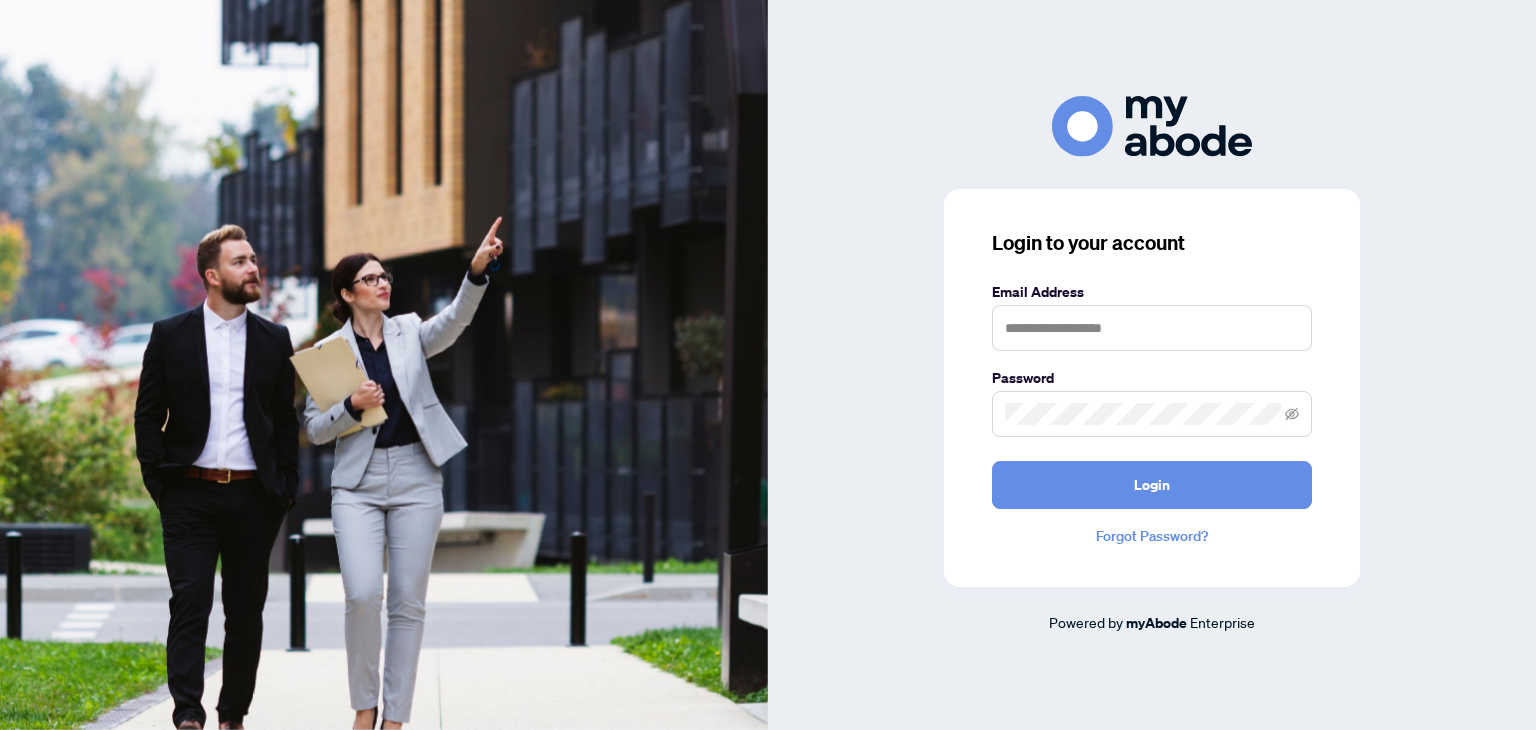 scroll, scrollTop: 0, scrollLeft: 0, axis: both 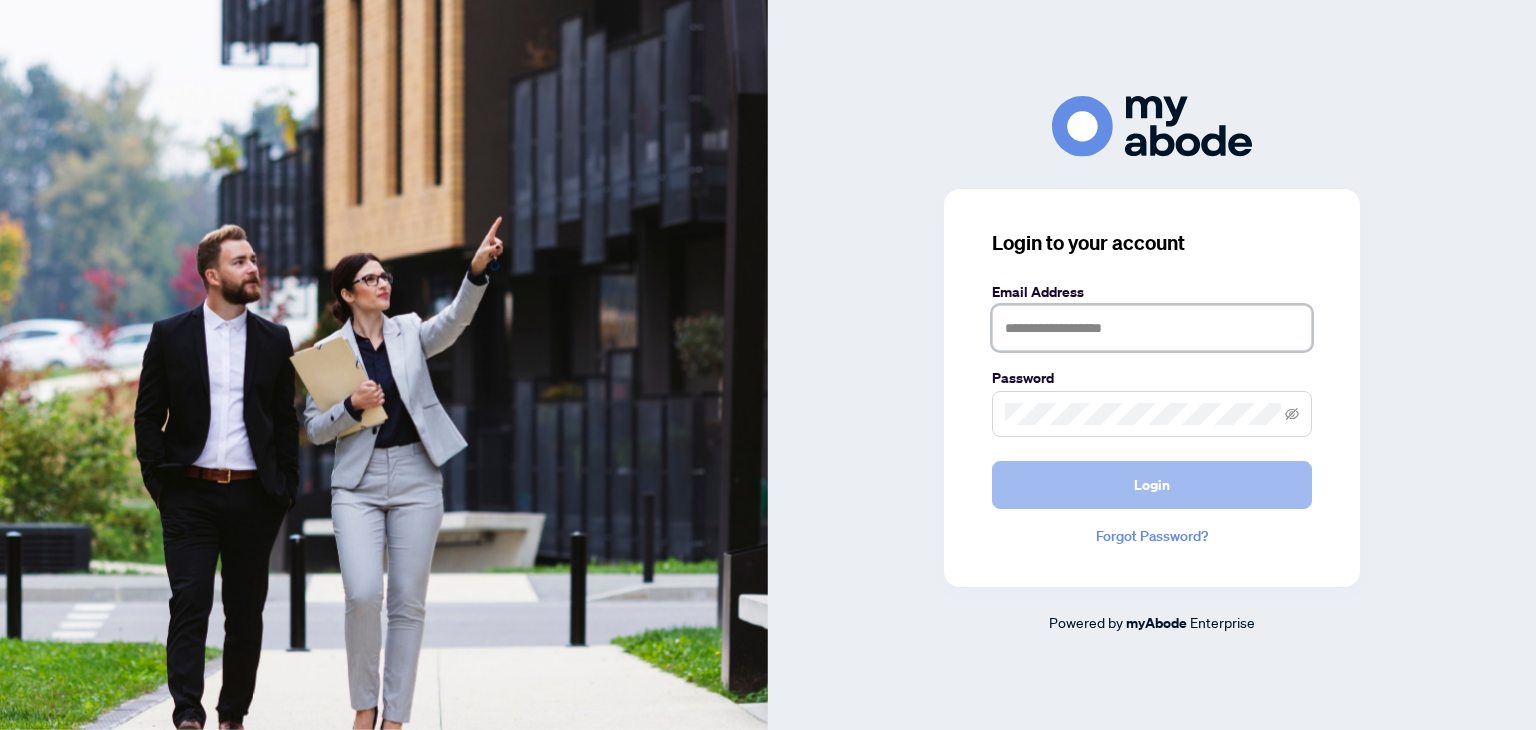 type on "**********" 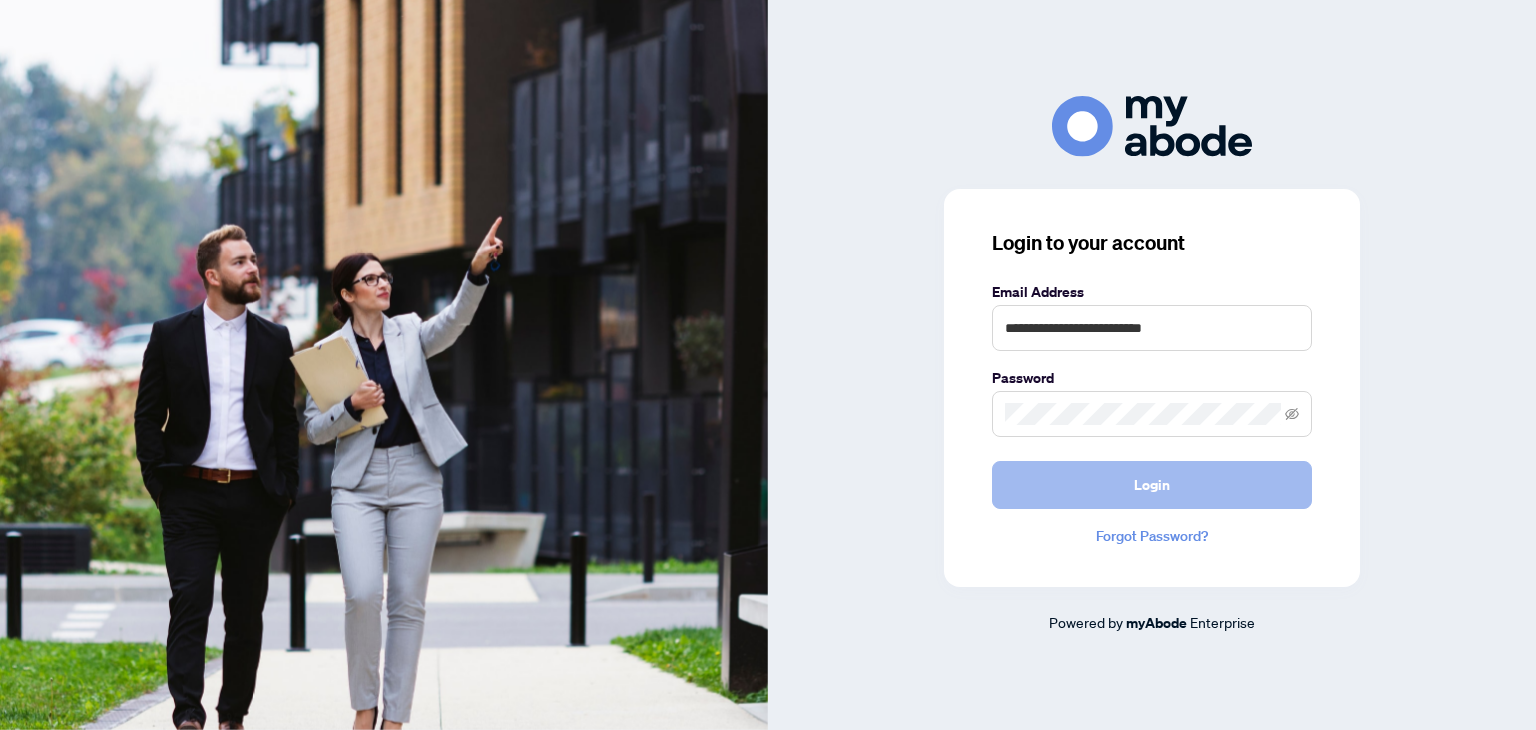 click on "Login" at bounding box center (1152, 485) 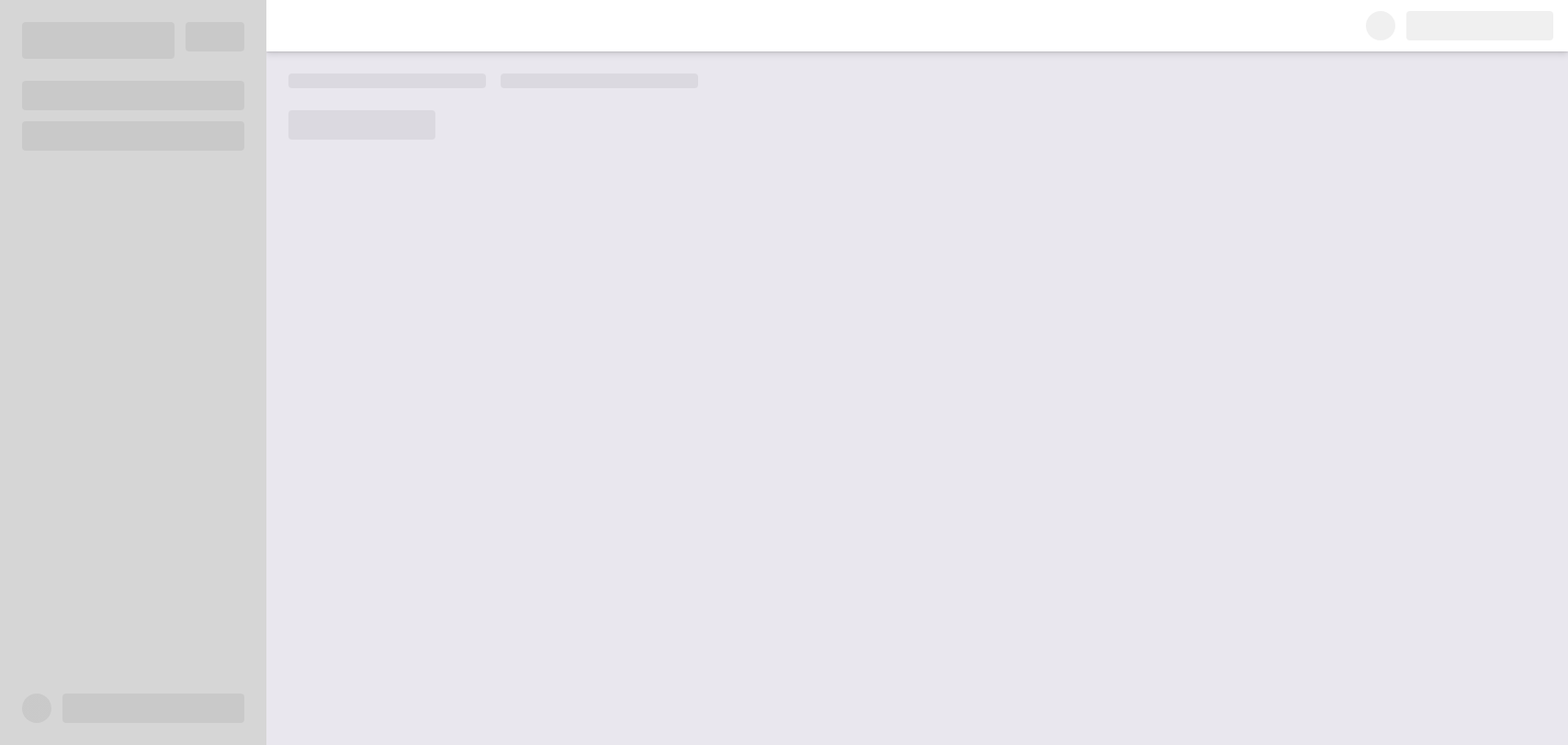 scroll, scrollTop: 0, scrollLeft: 0, axis: both 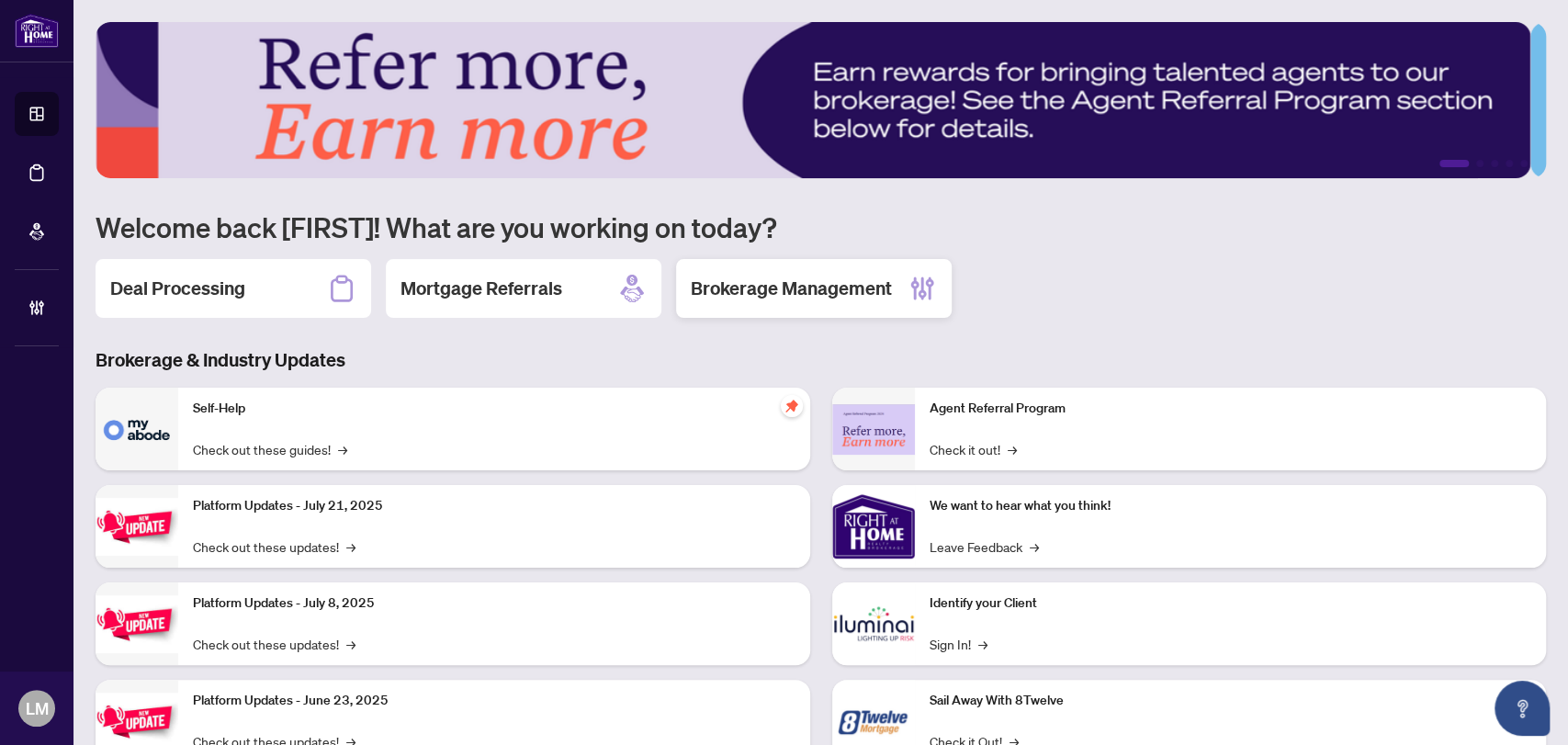 click on "Brokerage Management" at bounding box center [814, 288] 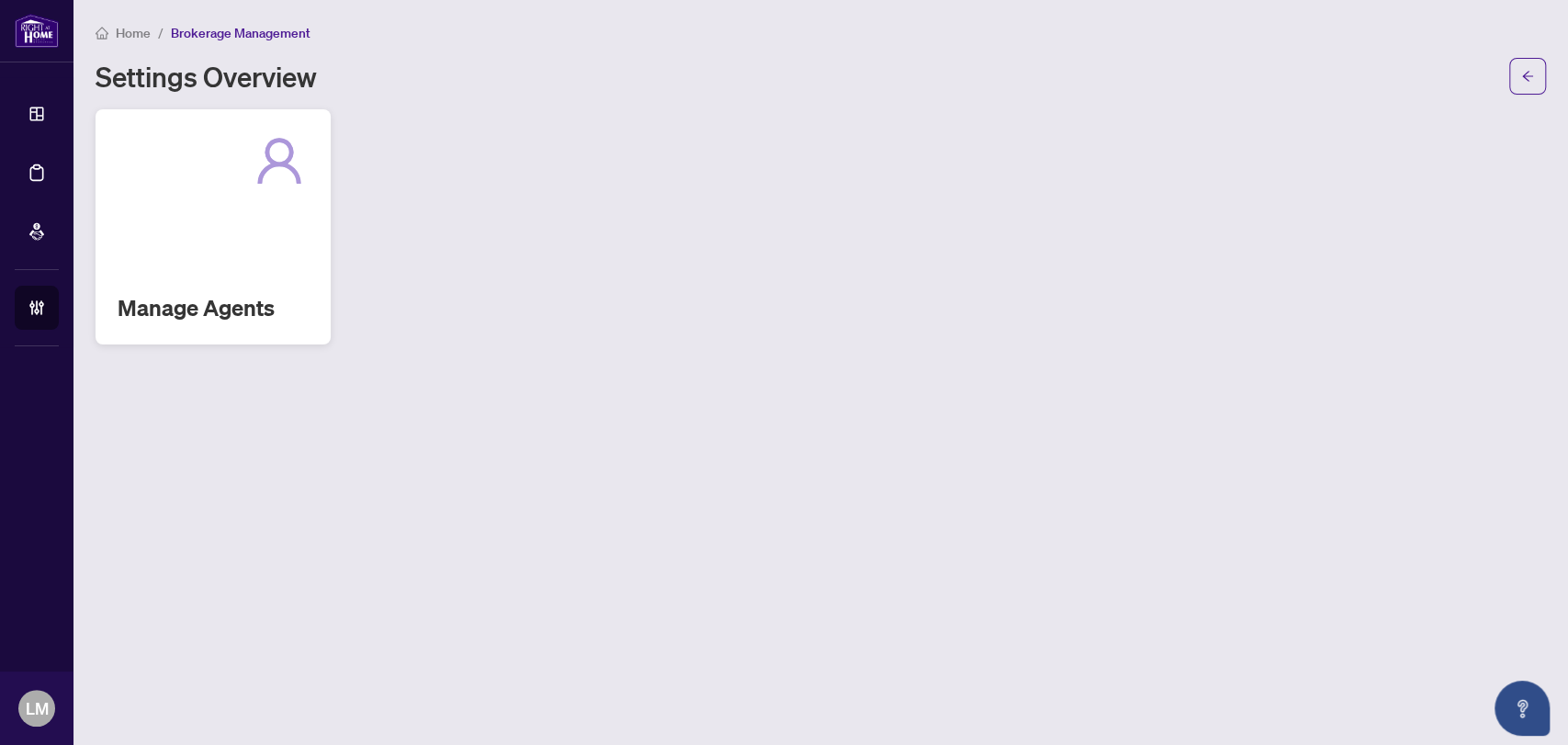 click on "Manage Agents" at bounding box center (213, 308) 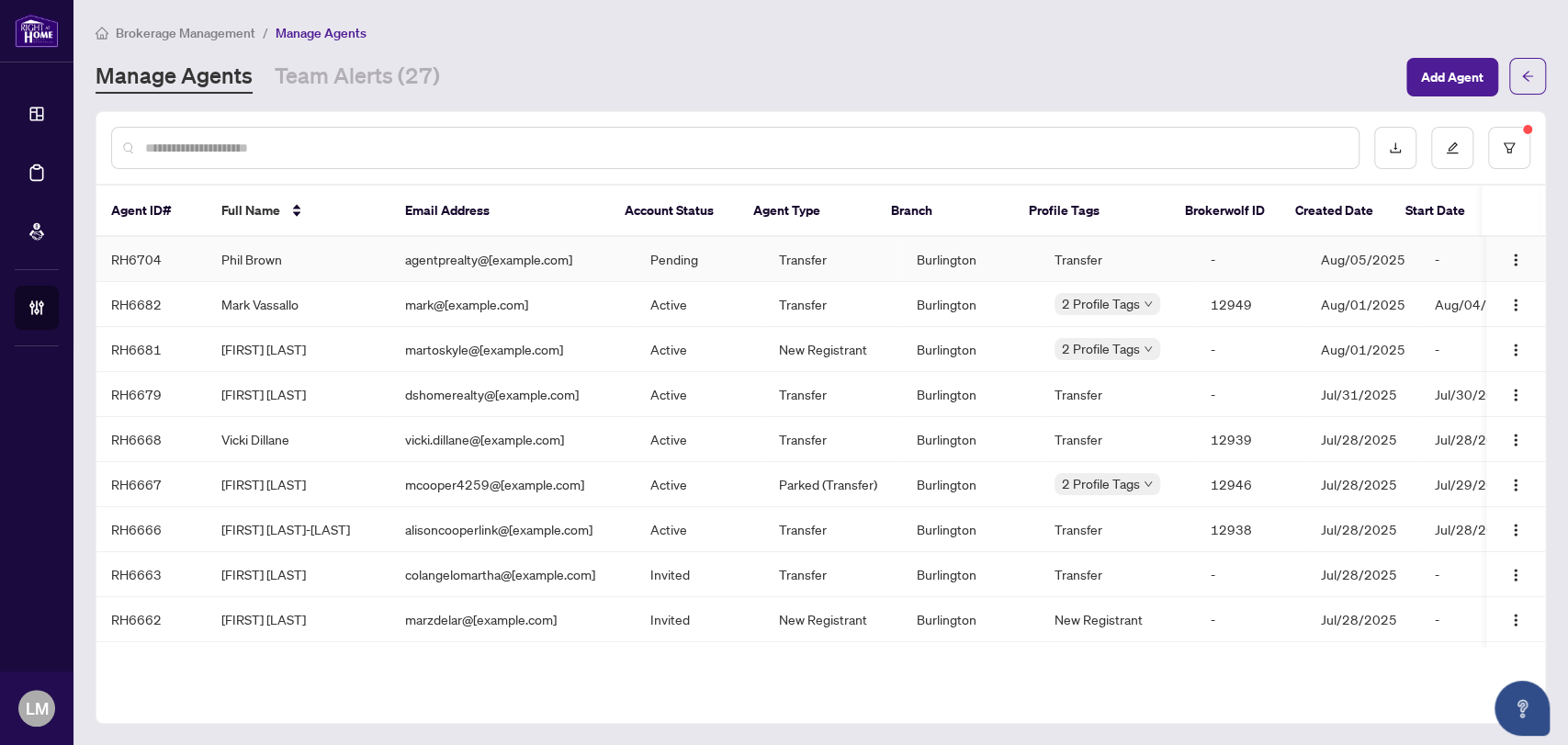 click on "agentprealty@[example.com]" at bounding box center (513, 259) 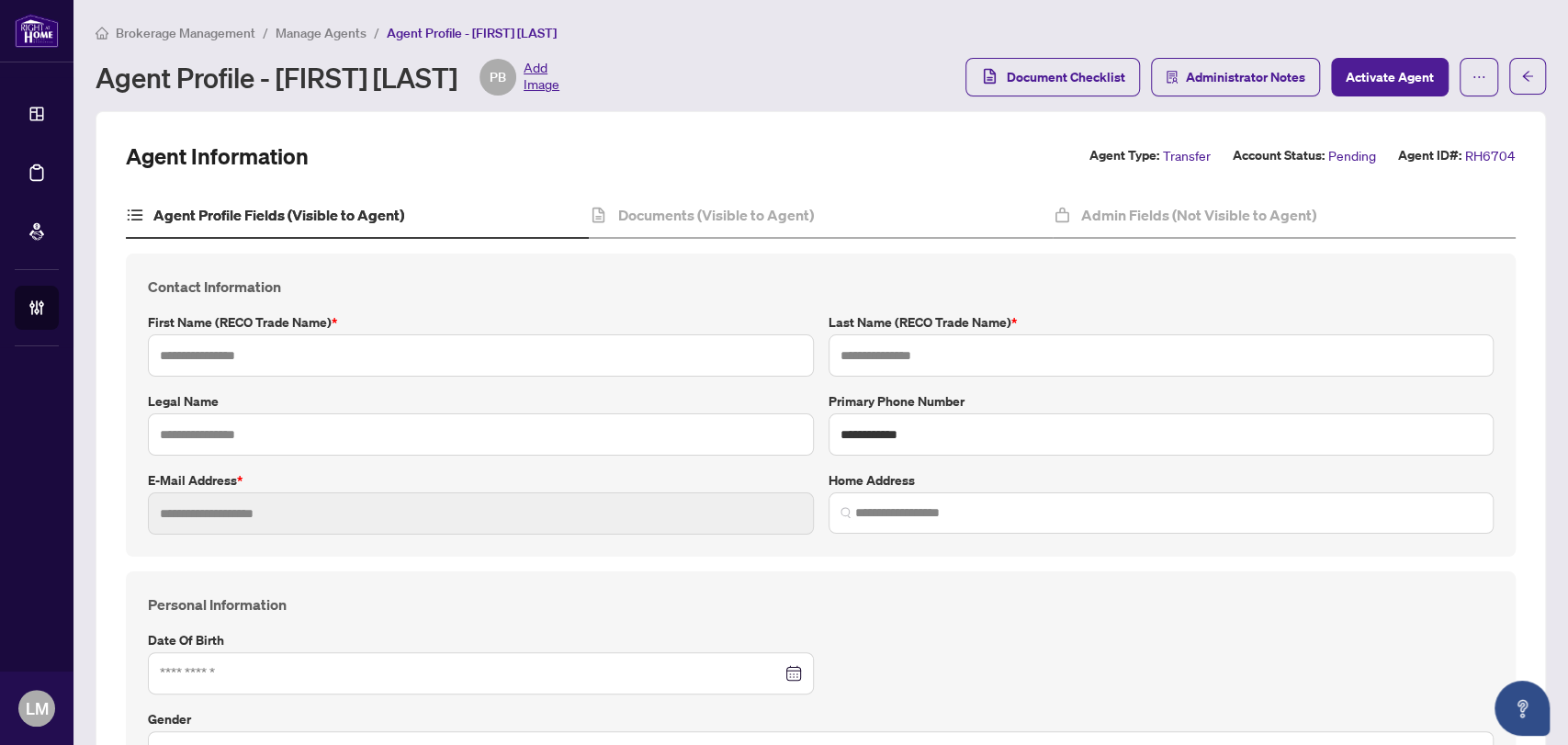 type on "****" 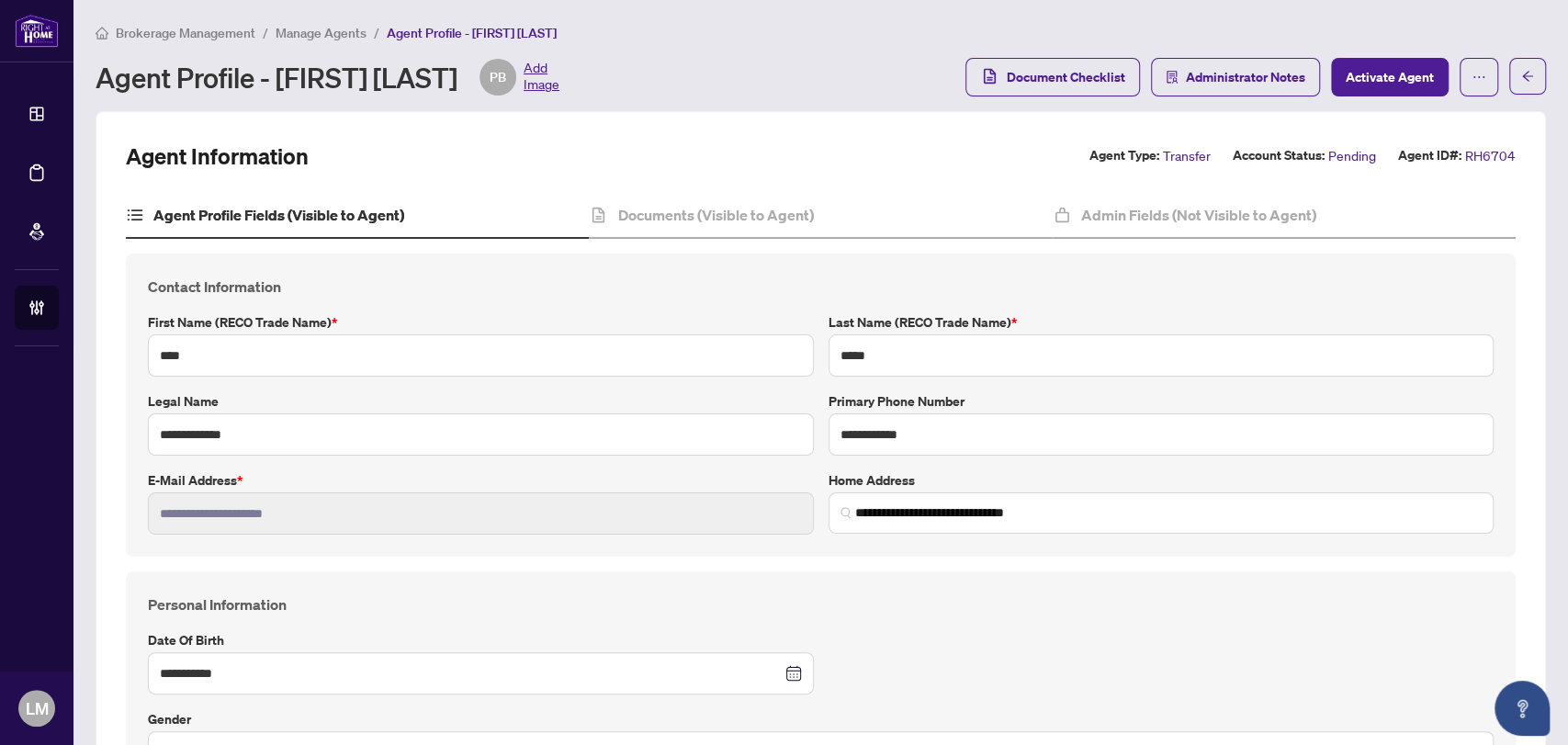 type on "**********" 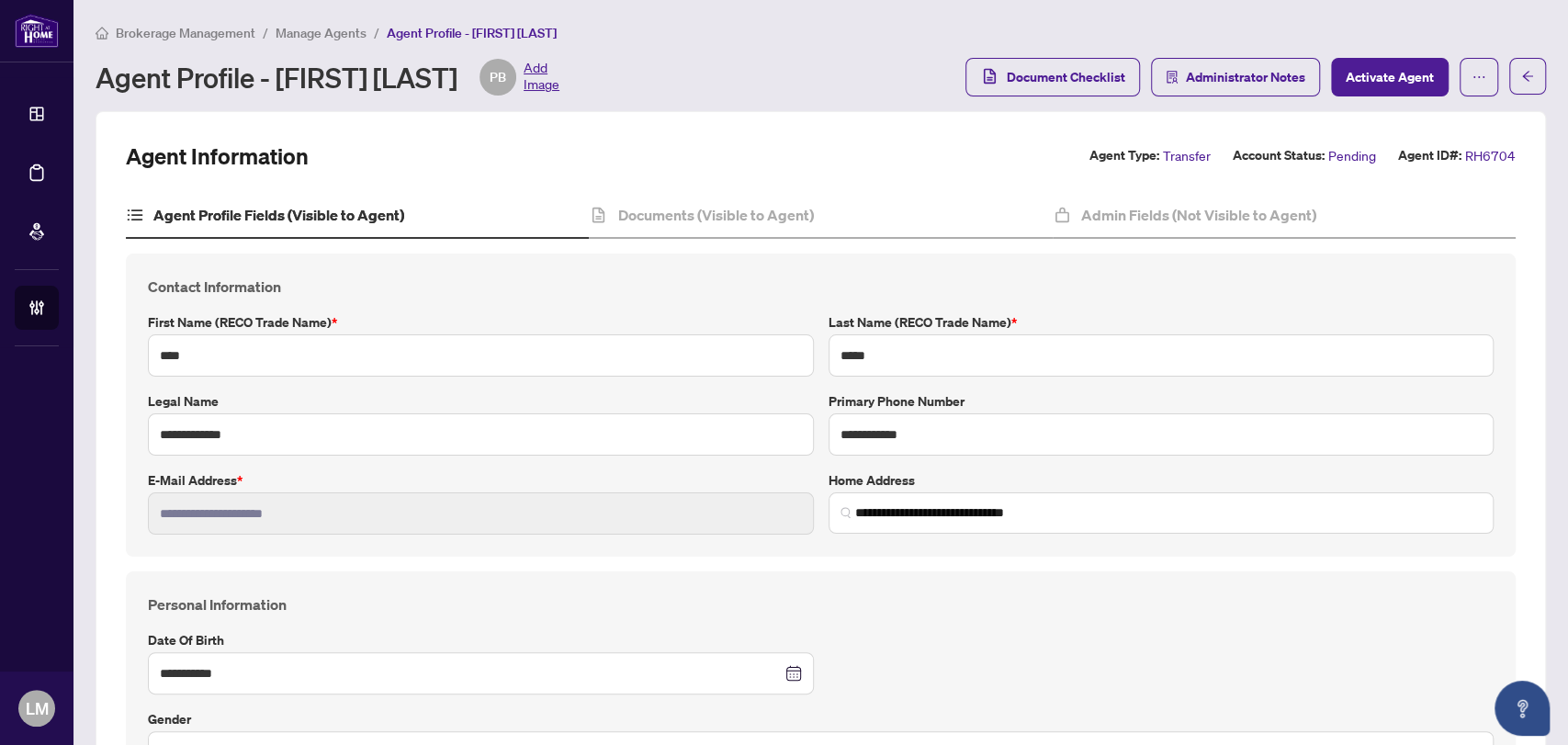 scroll, scrollTop: 102, scrollLeft: 0, axis: vertical 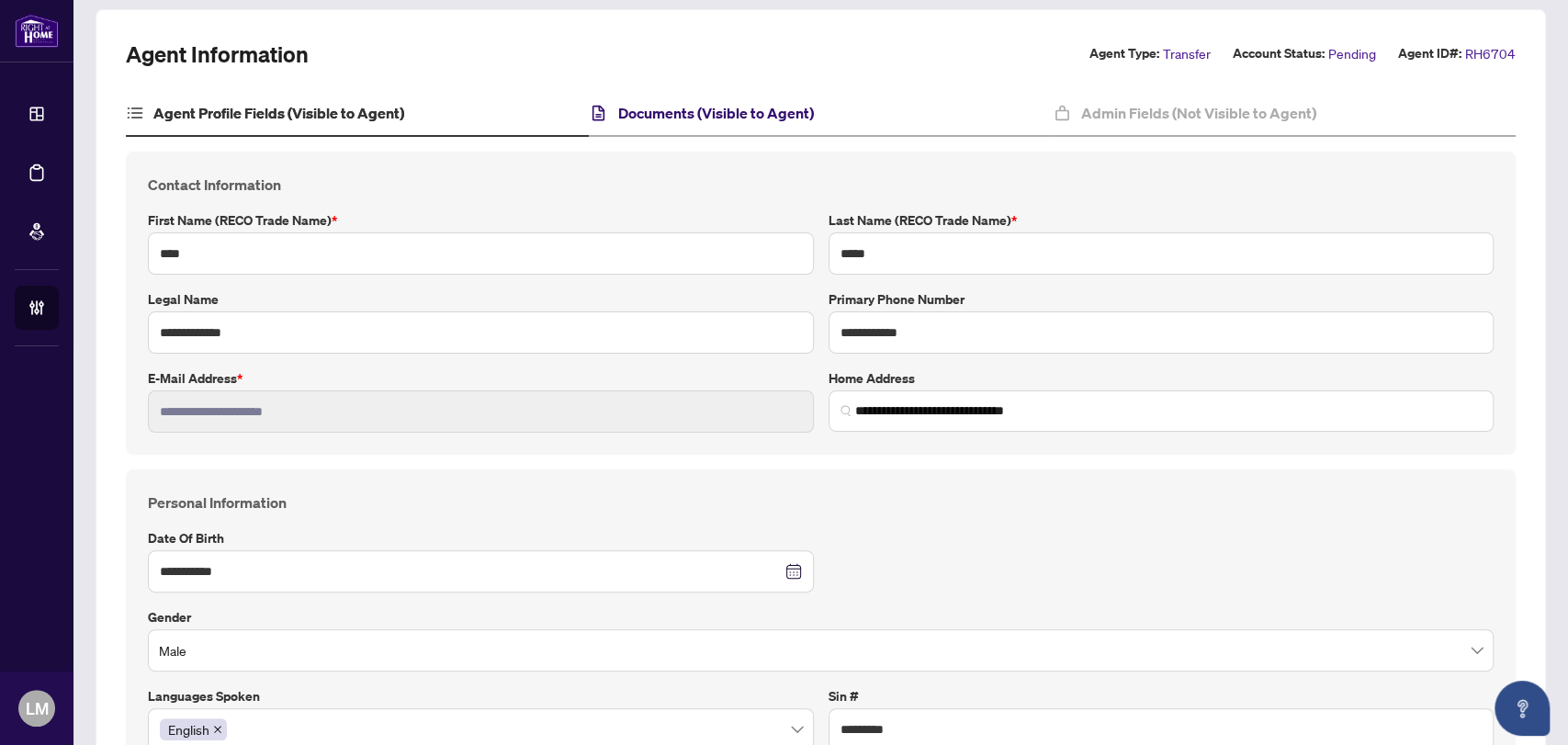 click on "Documents (Visible to Agent)" at bounding box center [716, 113] 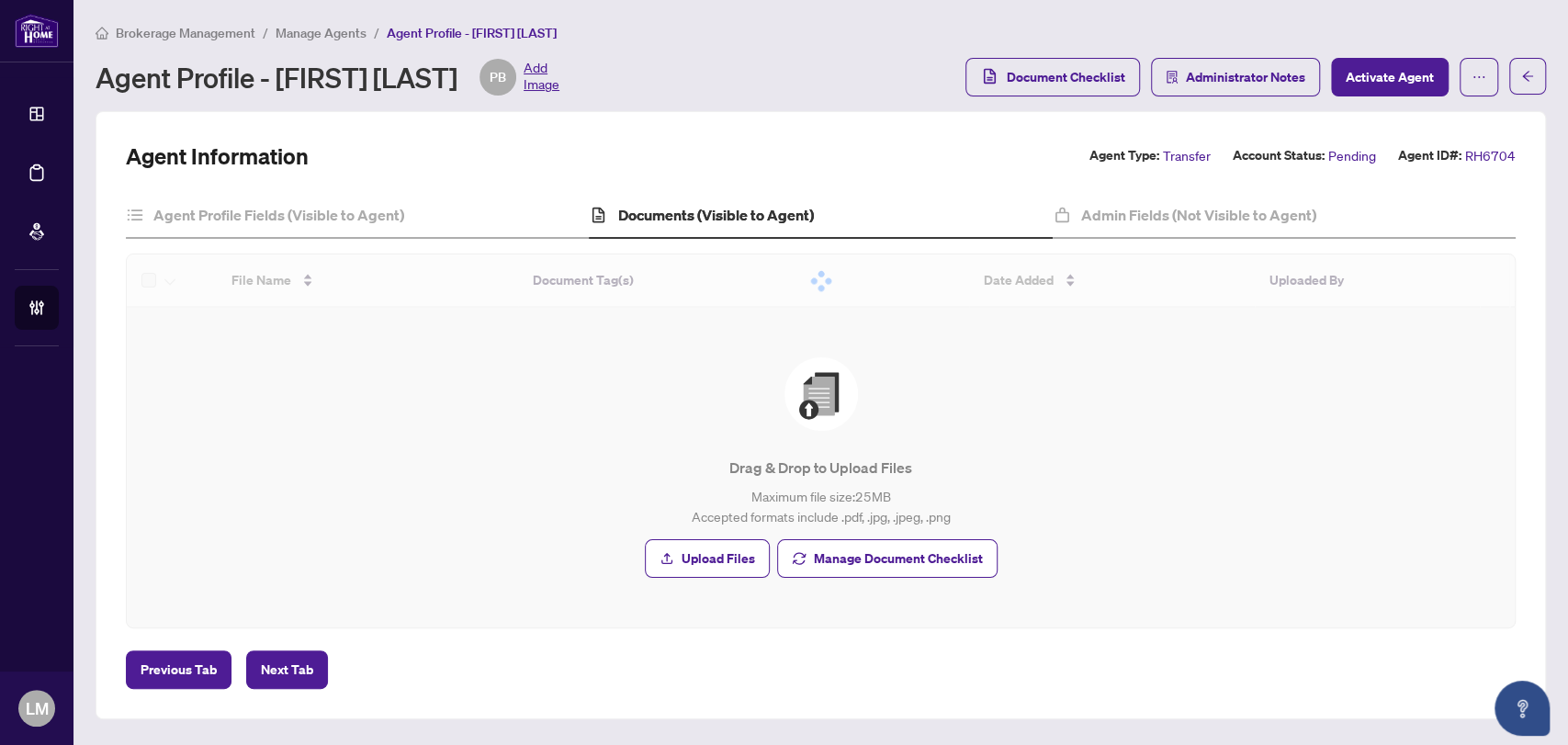 scroll, scrollTop: 0, scrollLeft: 0, axis: both 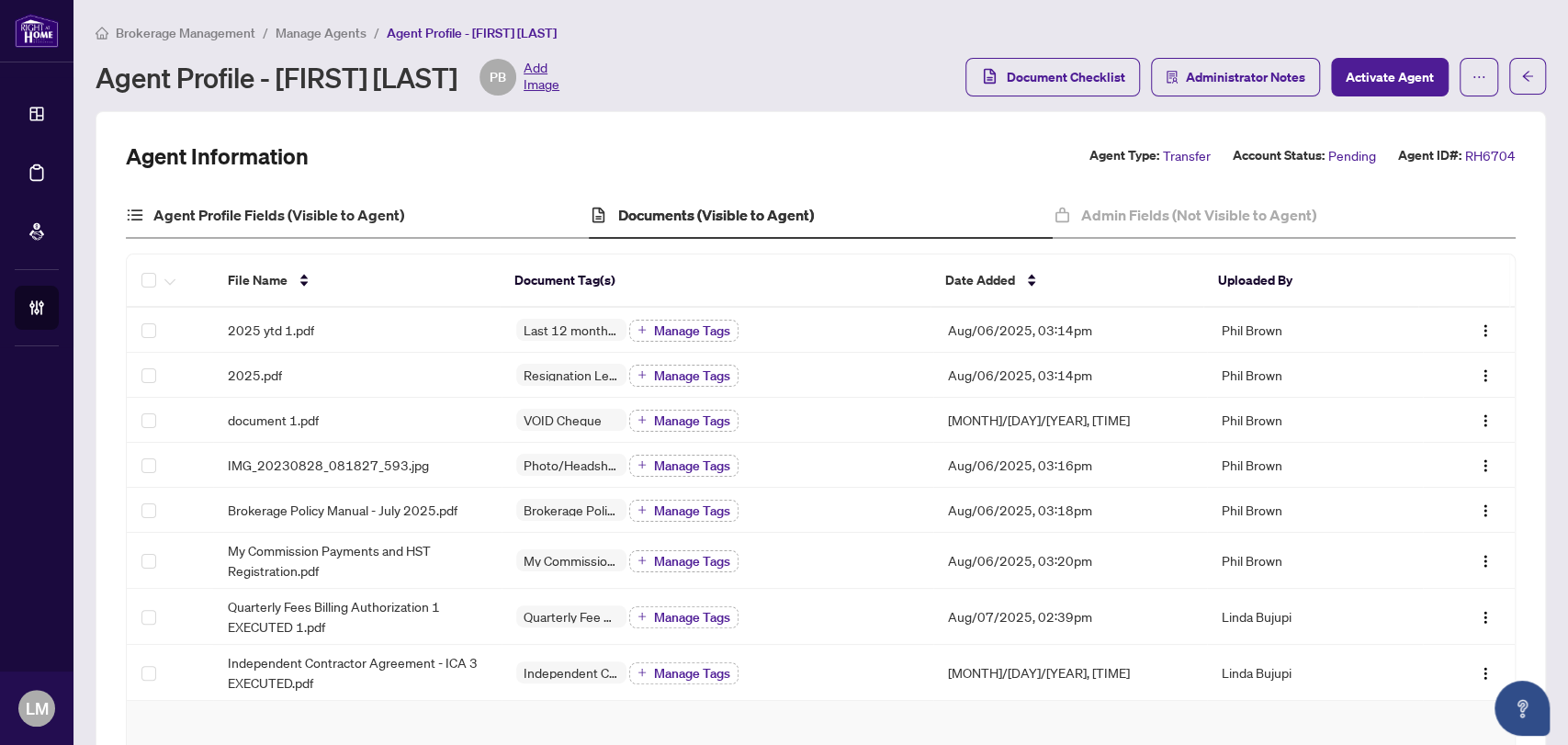 click on "Agent Profile Fields (Visible to Agent)" at bounding box center (357, 216) 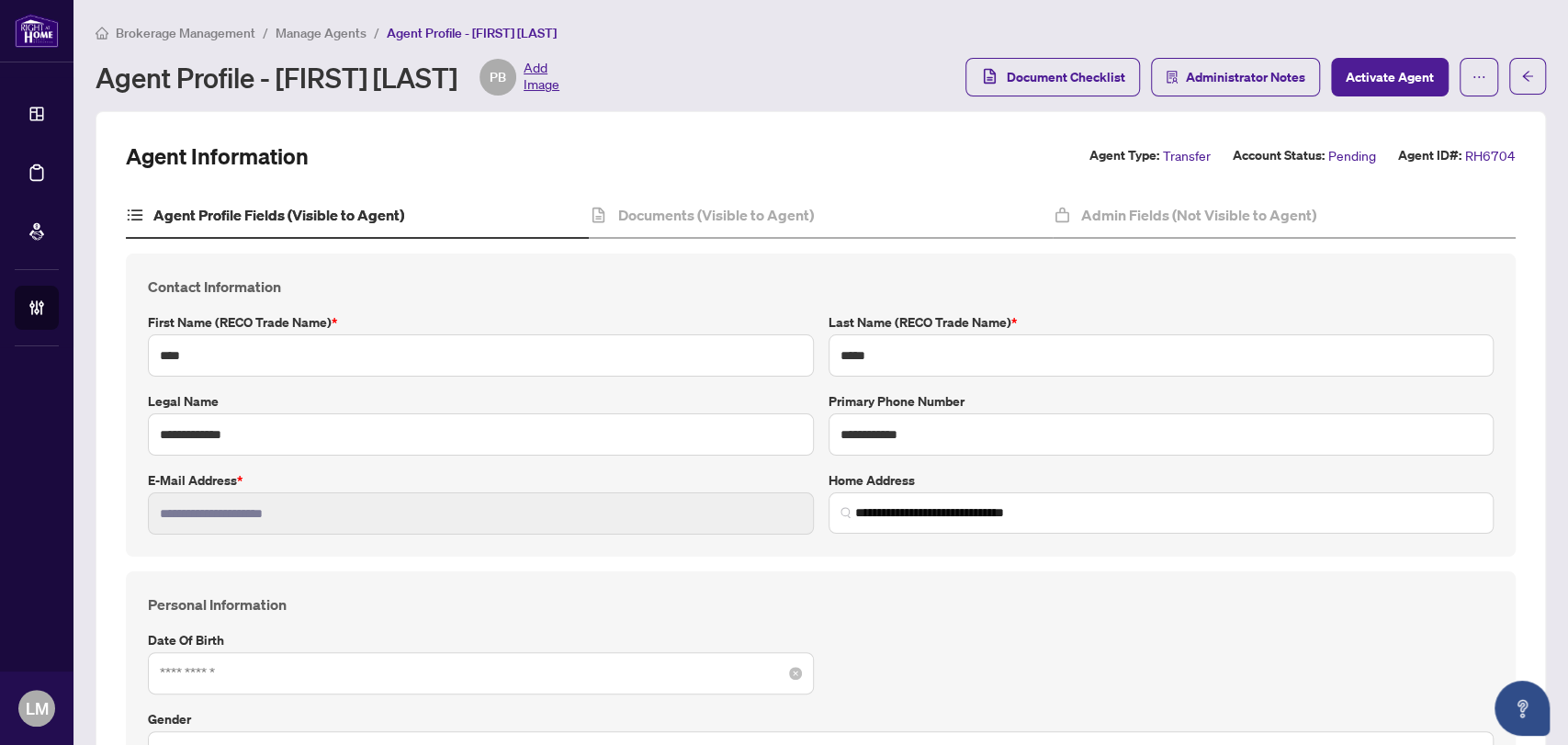 type on "**********" 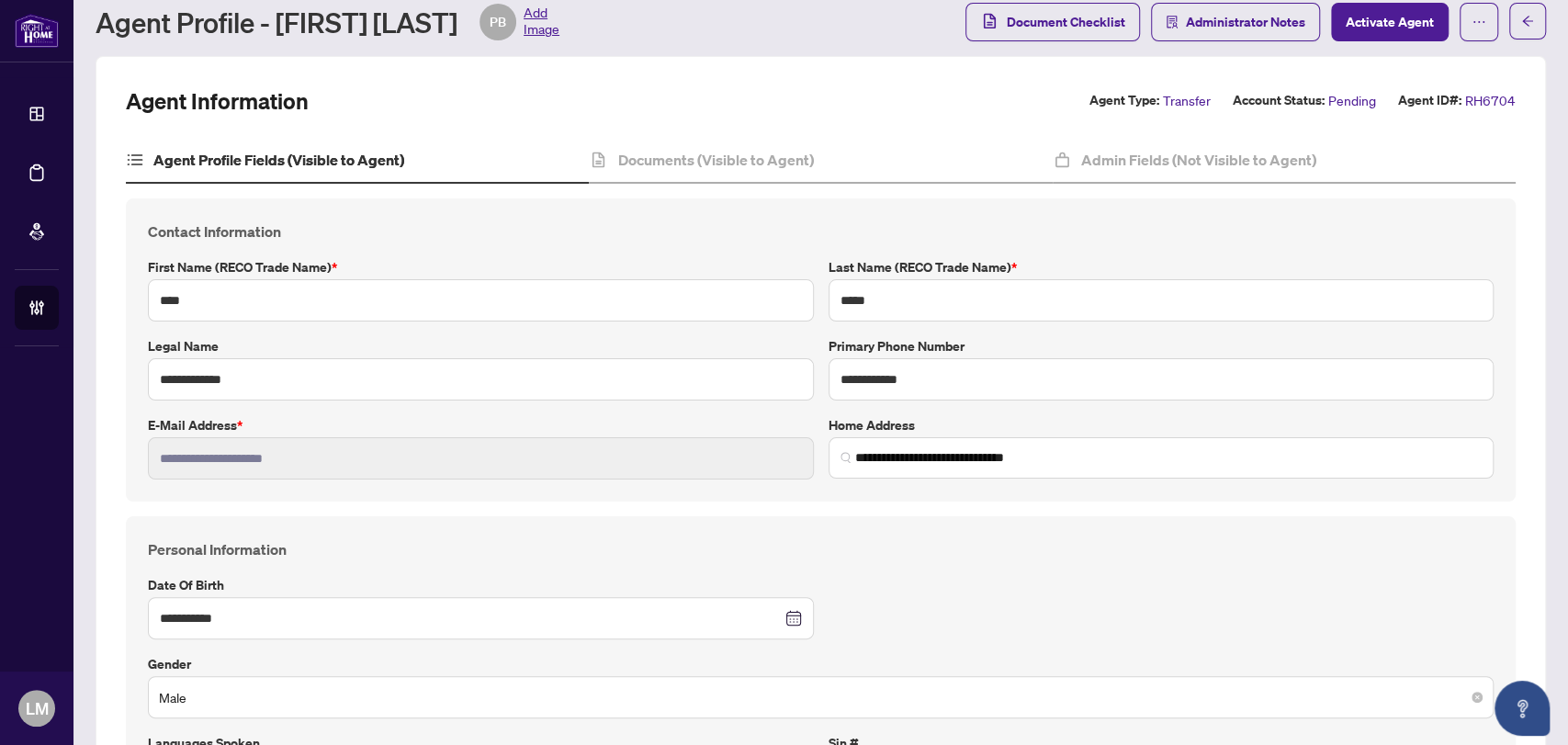 scroll, scrollTop: 23, scrollLeft: 0, axis: vertical 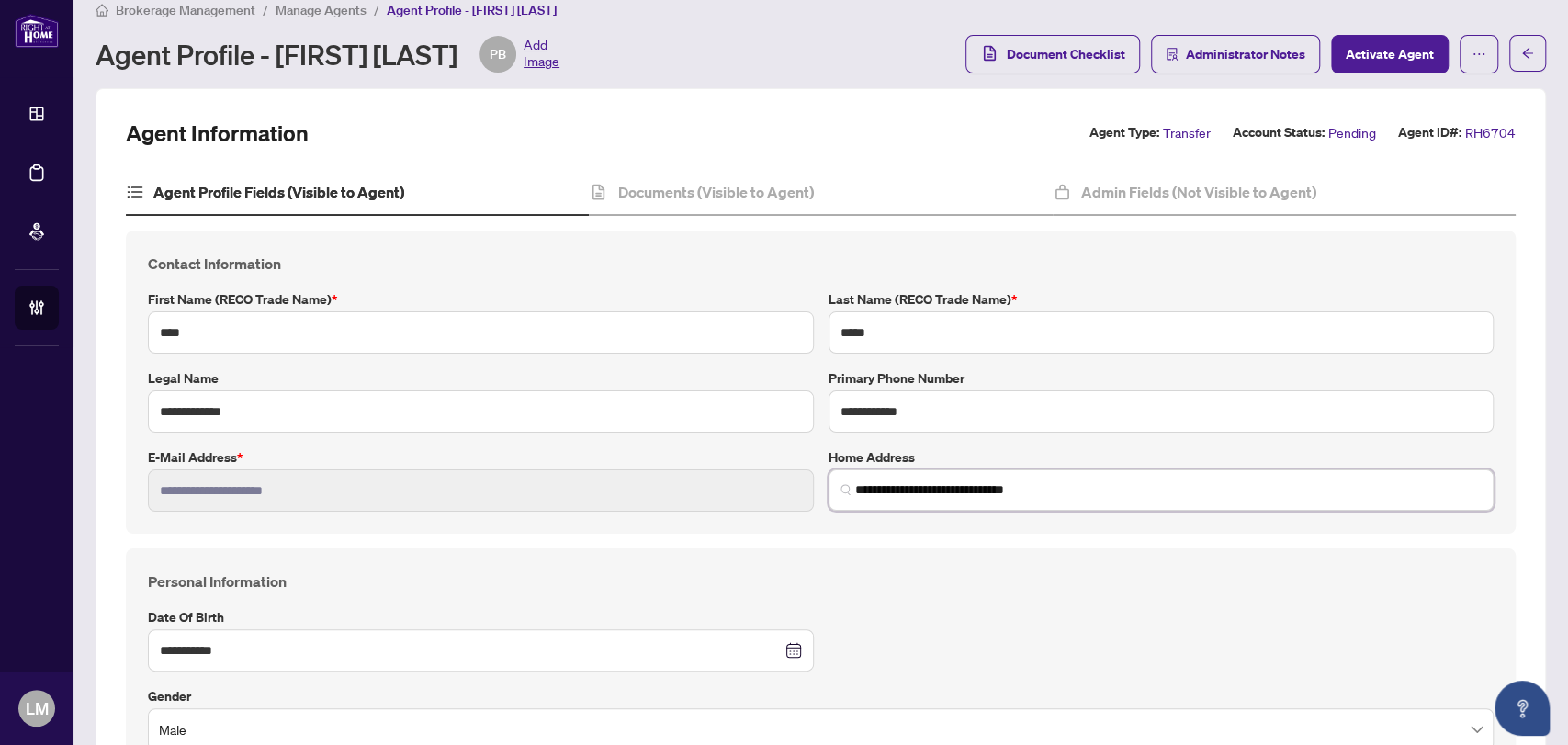 click on "**********" at bounding box center (820, 382) 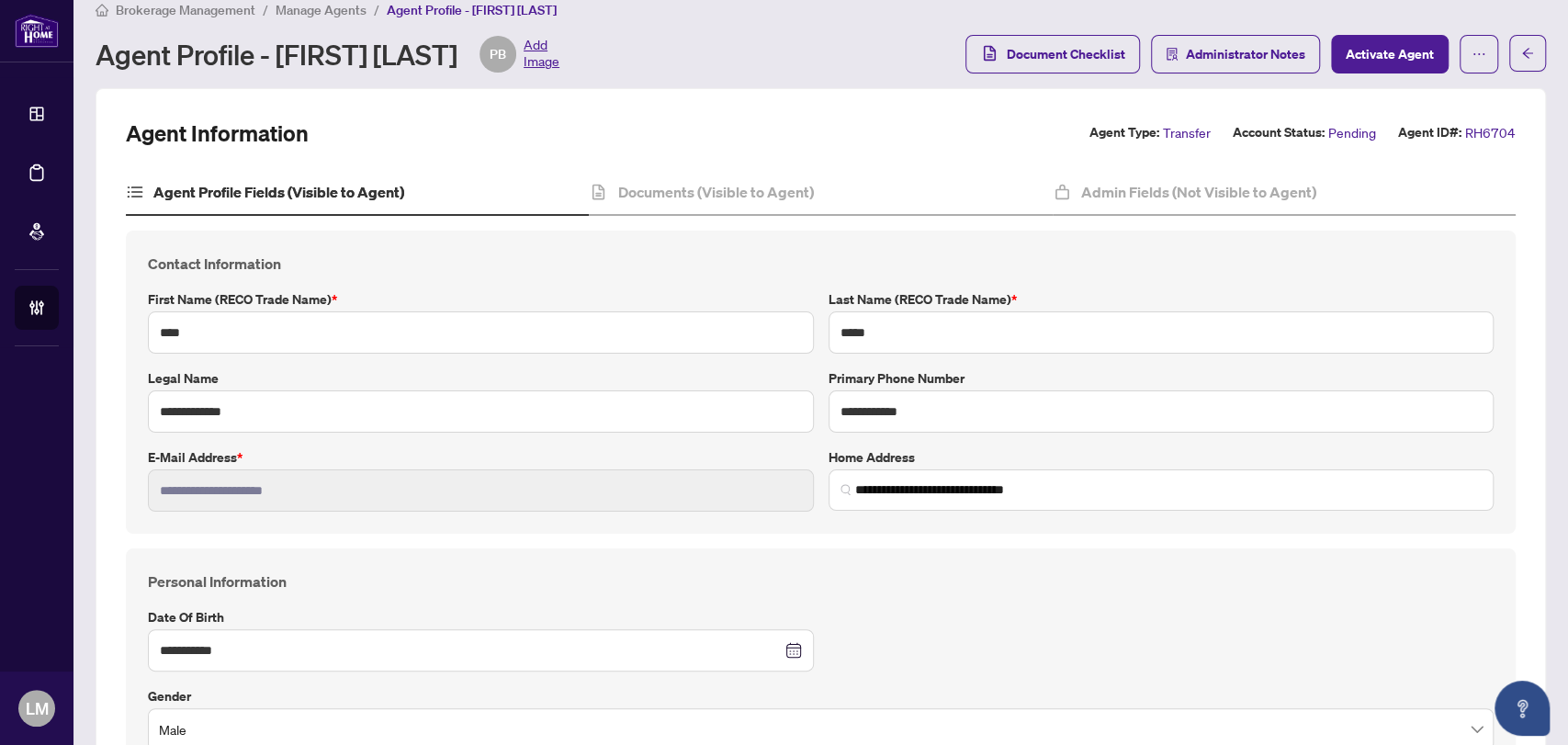 click on "Manage Agents" at bounding box center [321, 10] 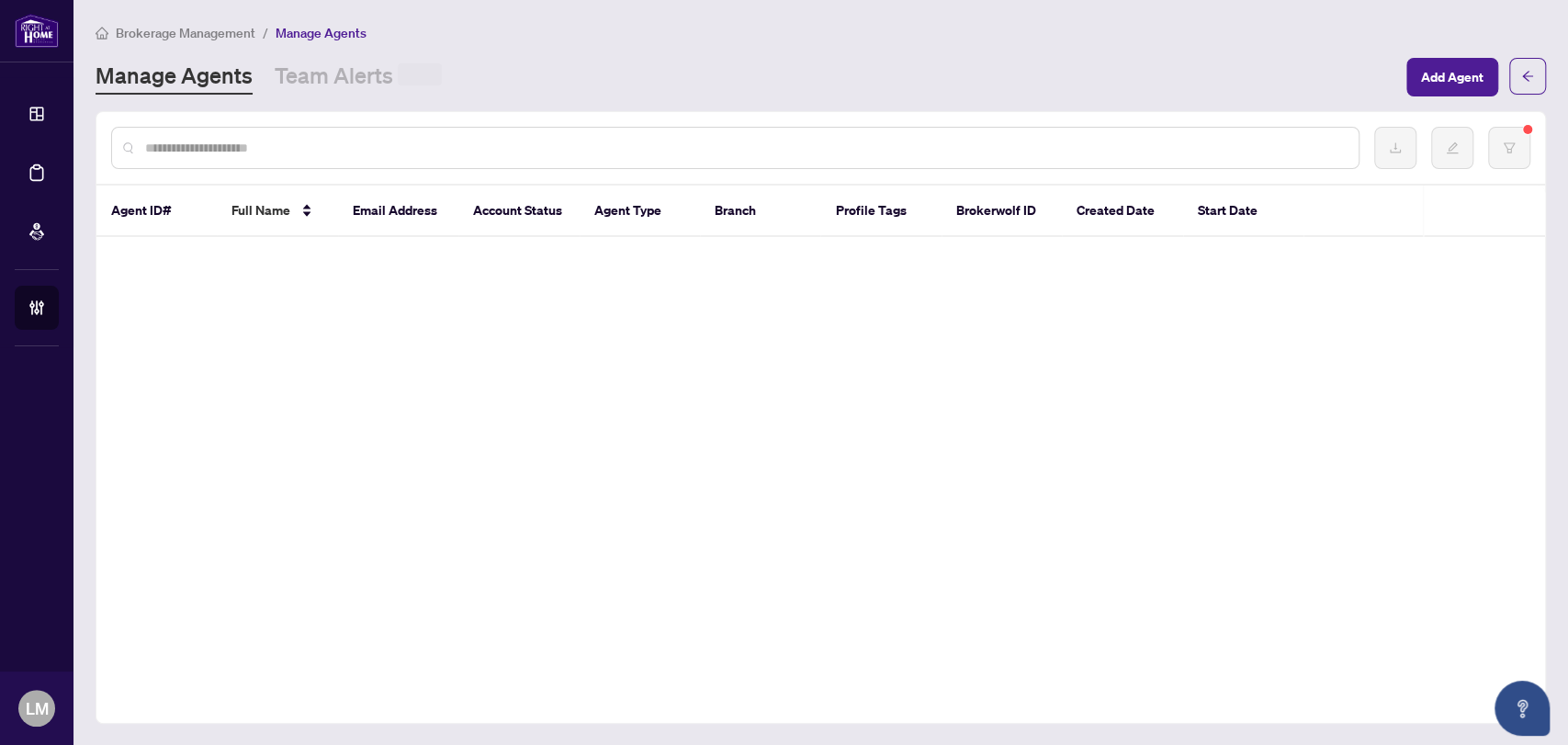 scroll, scrollTop: 0, scrollLeft: 0, axis: both 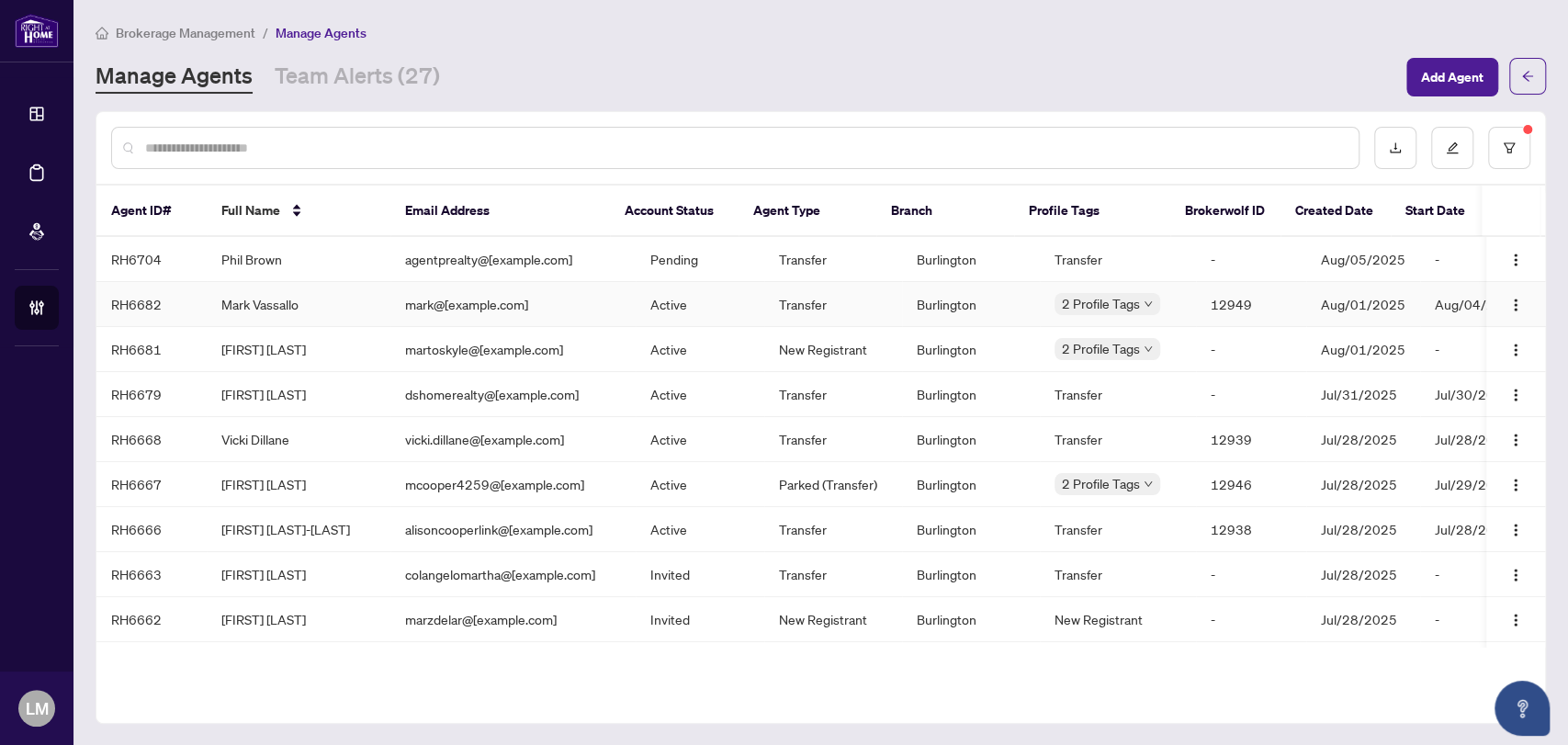 drag, startPoint x: 278, startPoint y: 303, endPoint x: 287, endPoint y: 308, distance: 10.29563 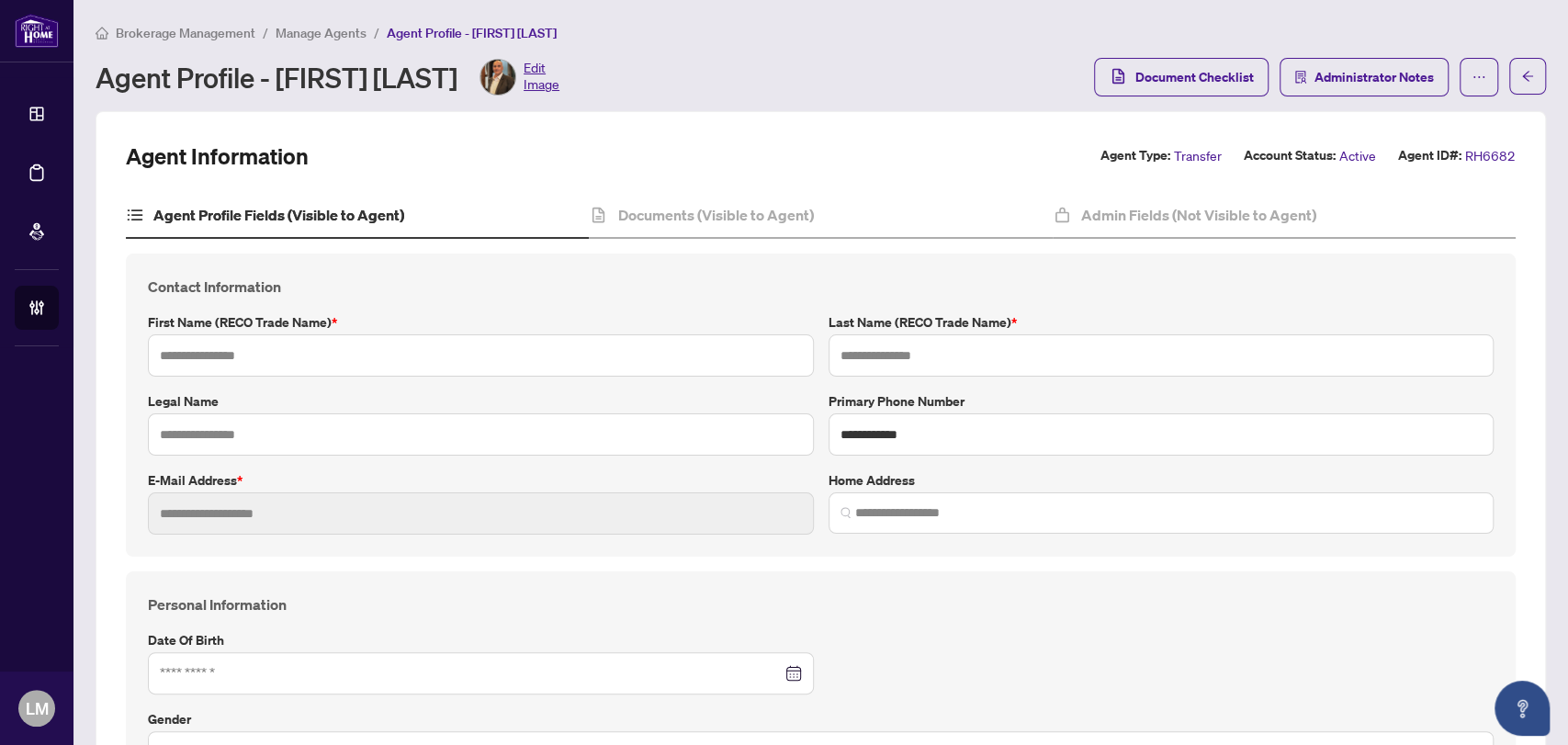 type on "****" 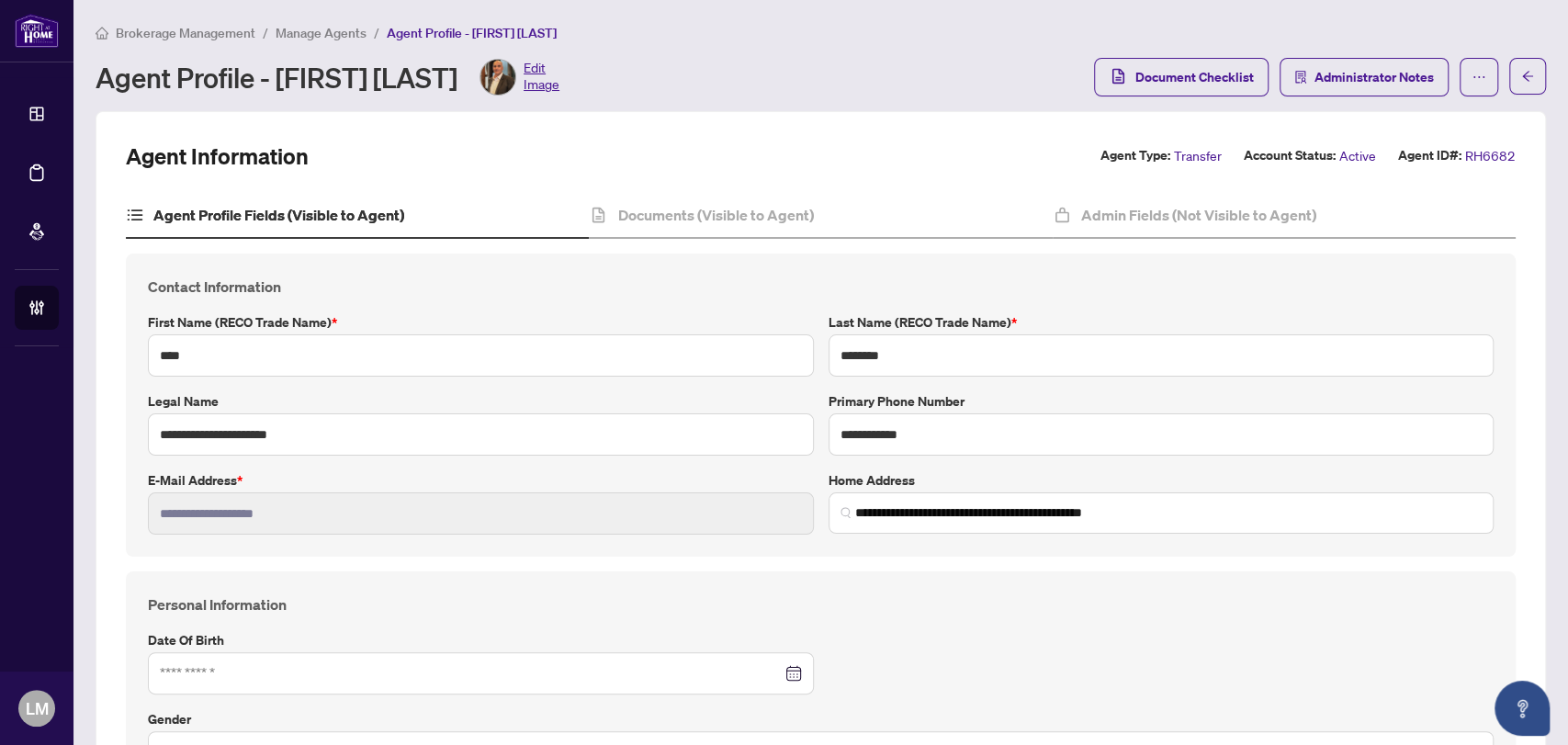 type on "**********" 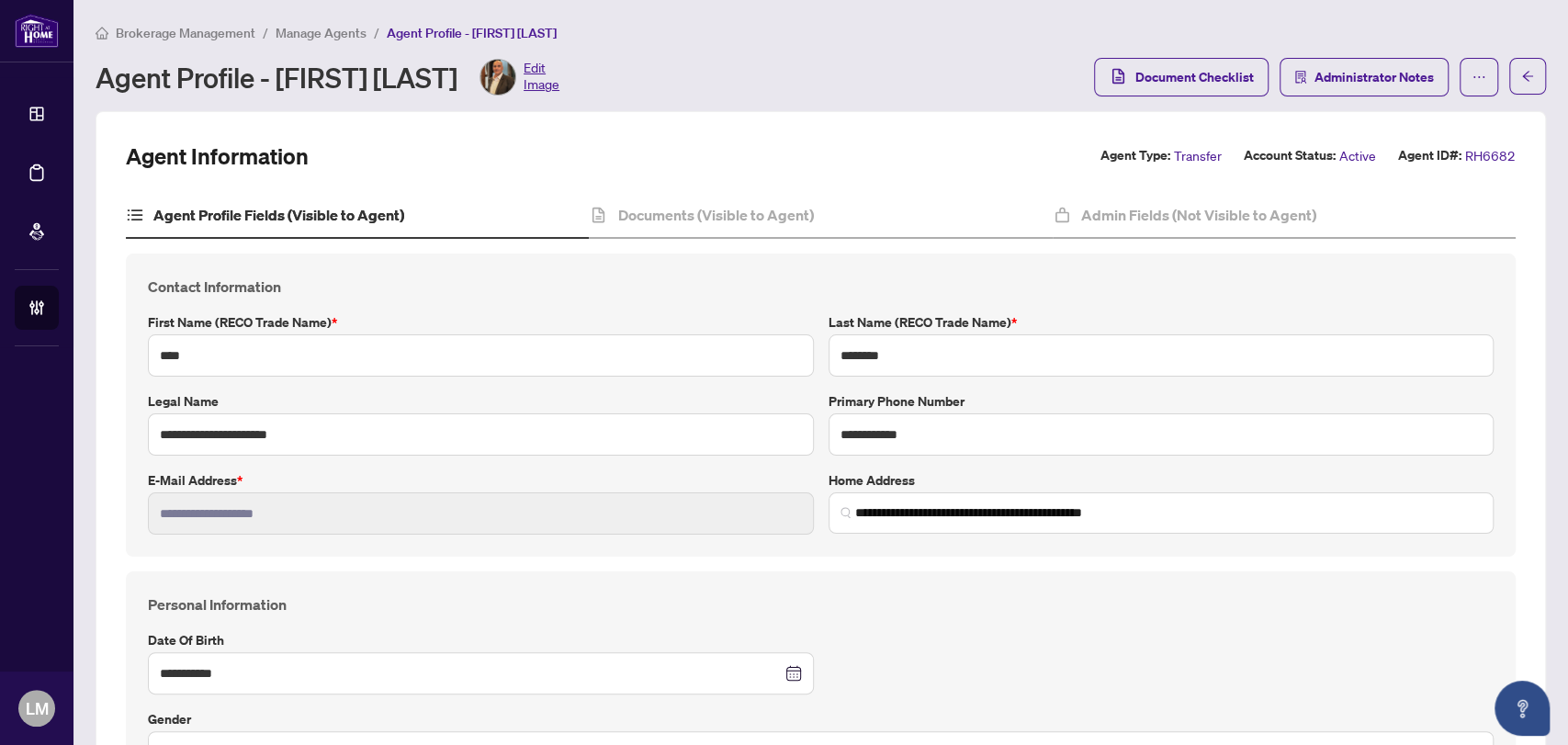 click on "Manage Agents" at bounding box center [321, 33] 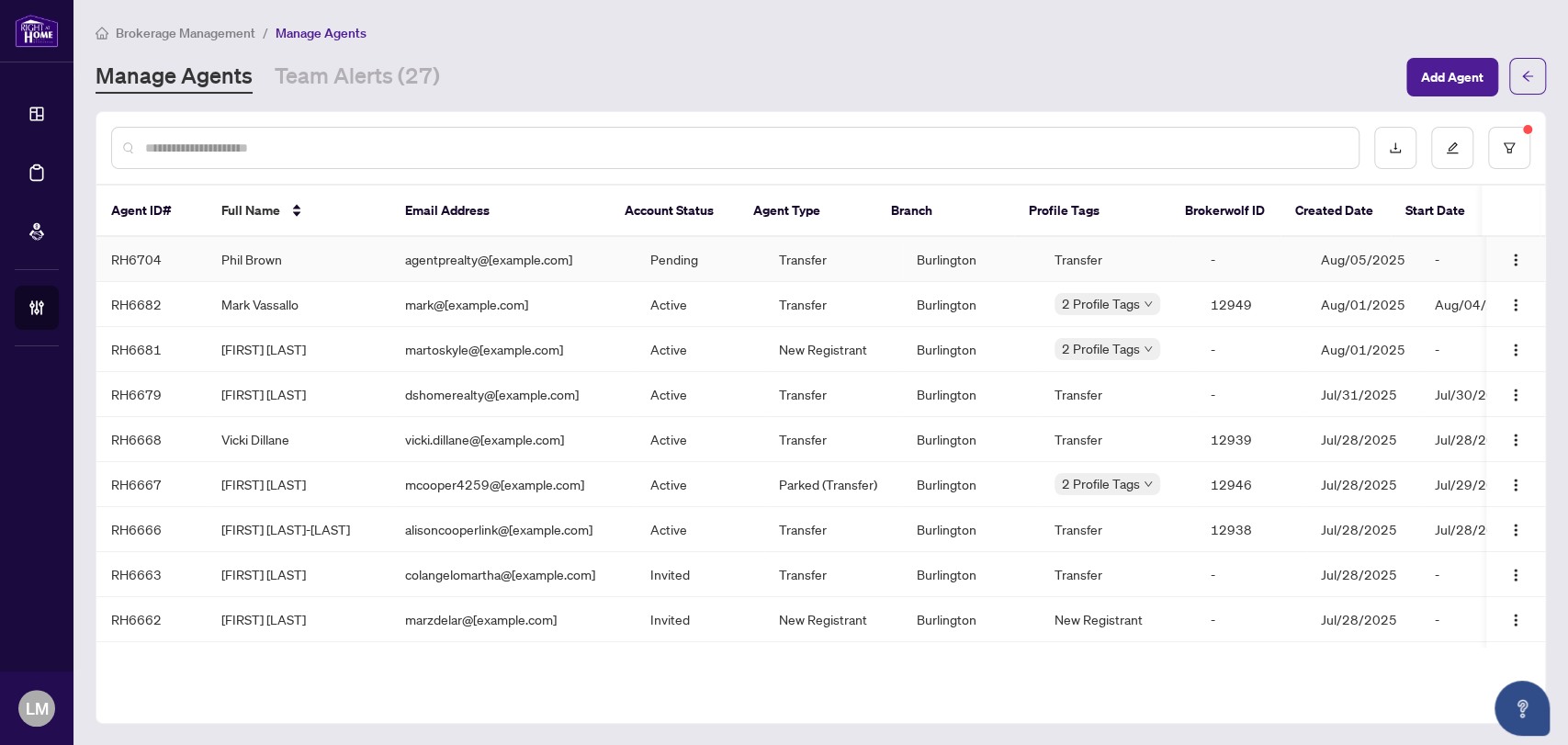 click on "Phil Brown" at bounding box center (299, 259) 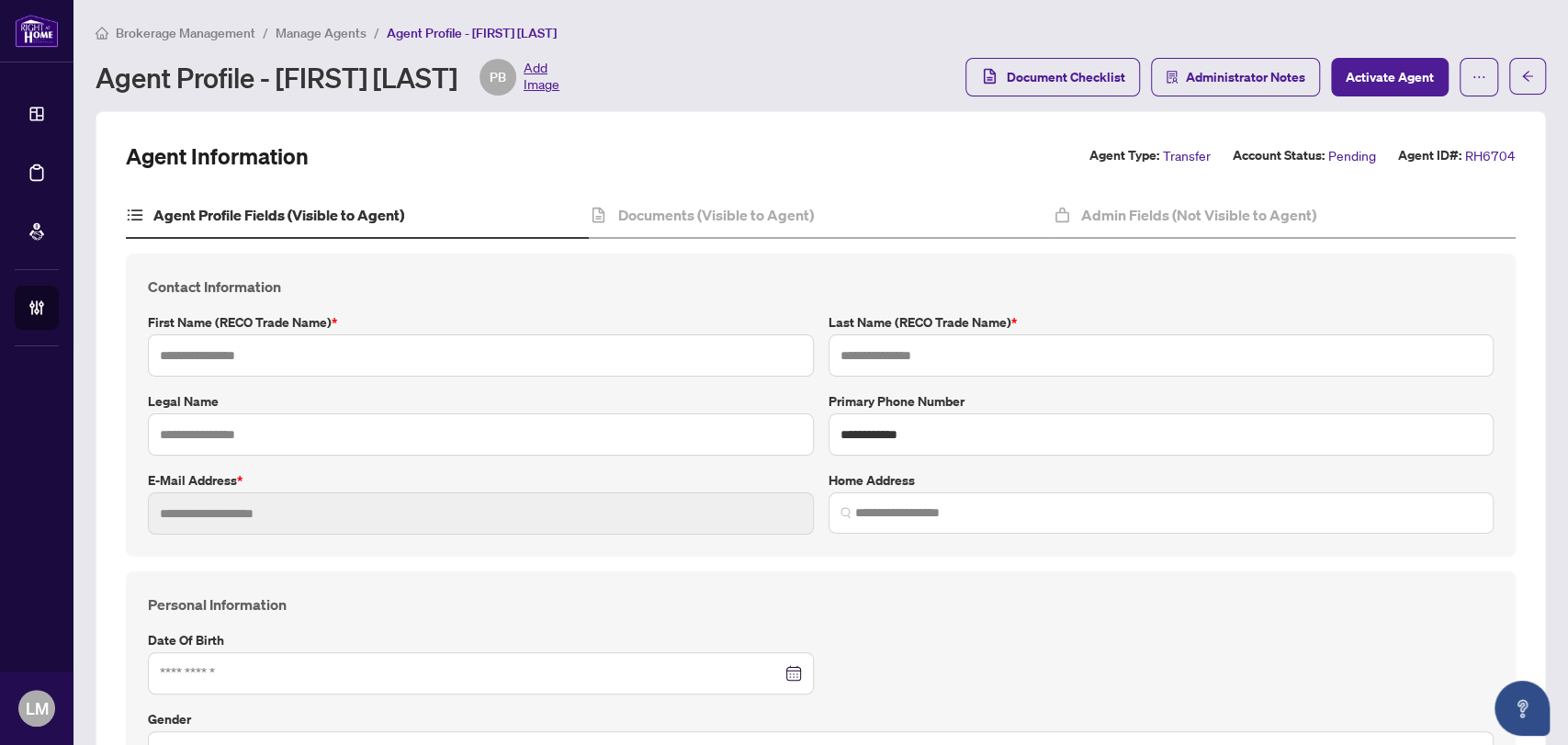 type on "****" 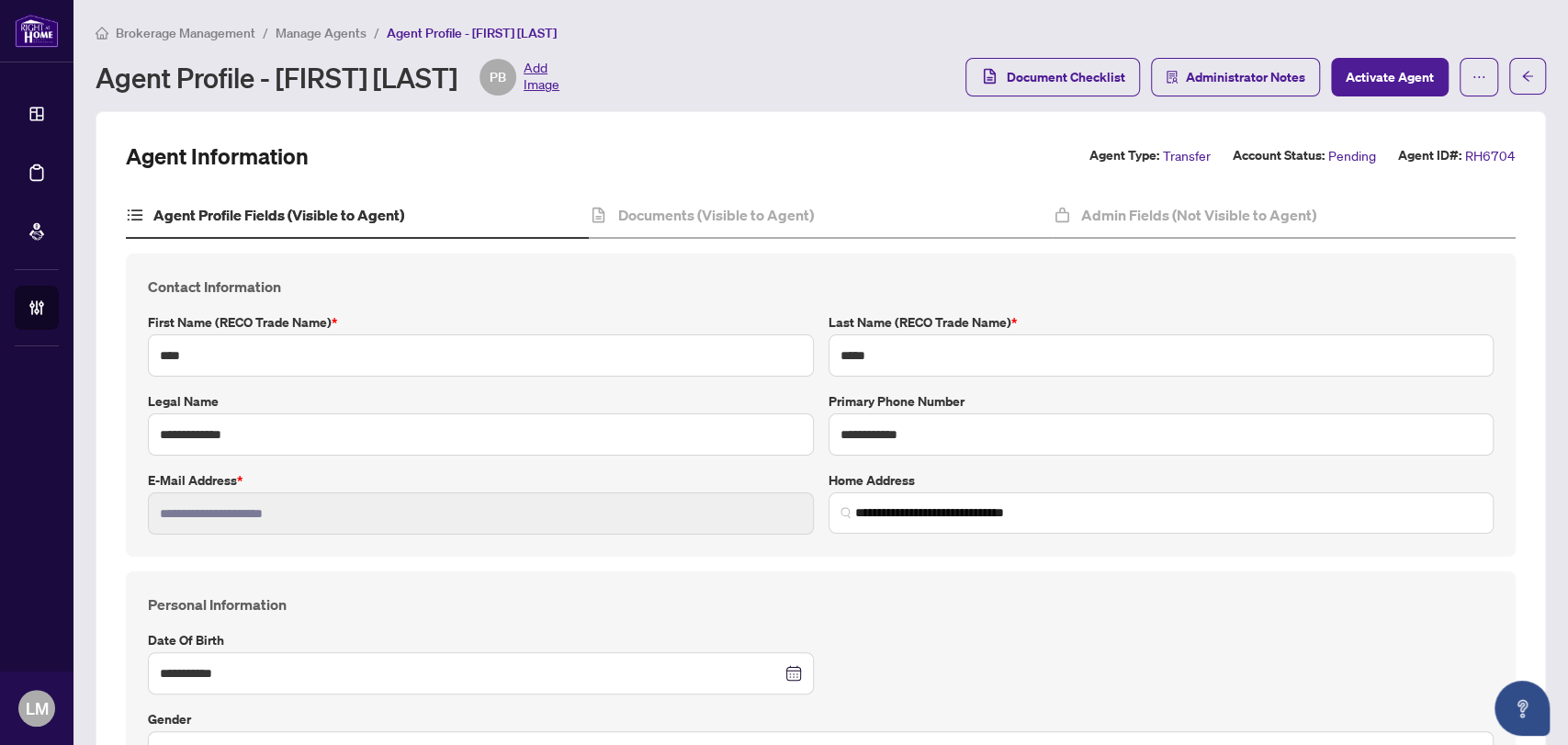 type on "**********" 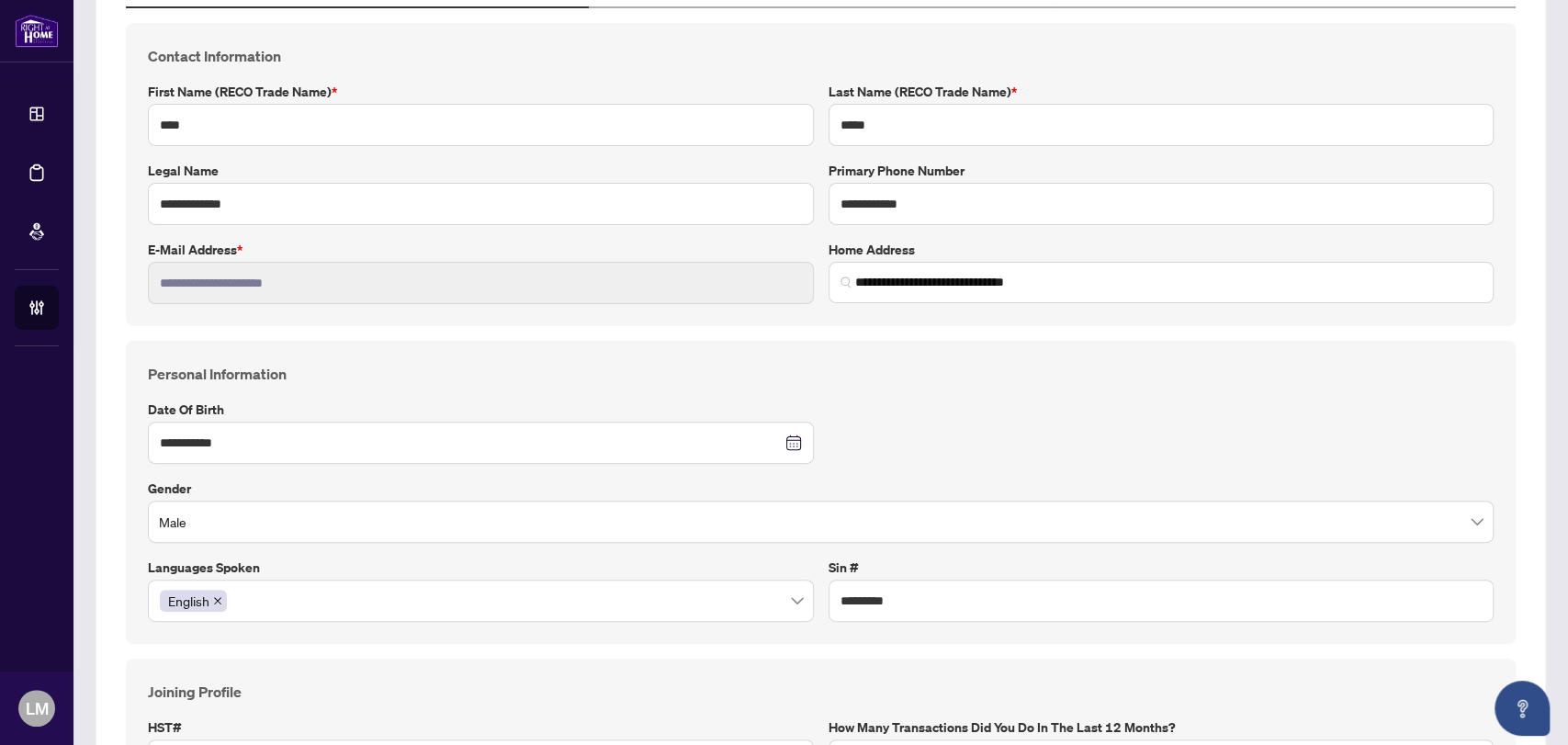 scroll, scrollTop: 0, scrollLeft: 0, axis: both 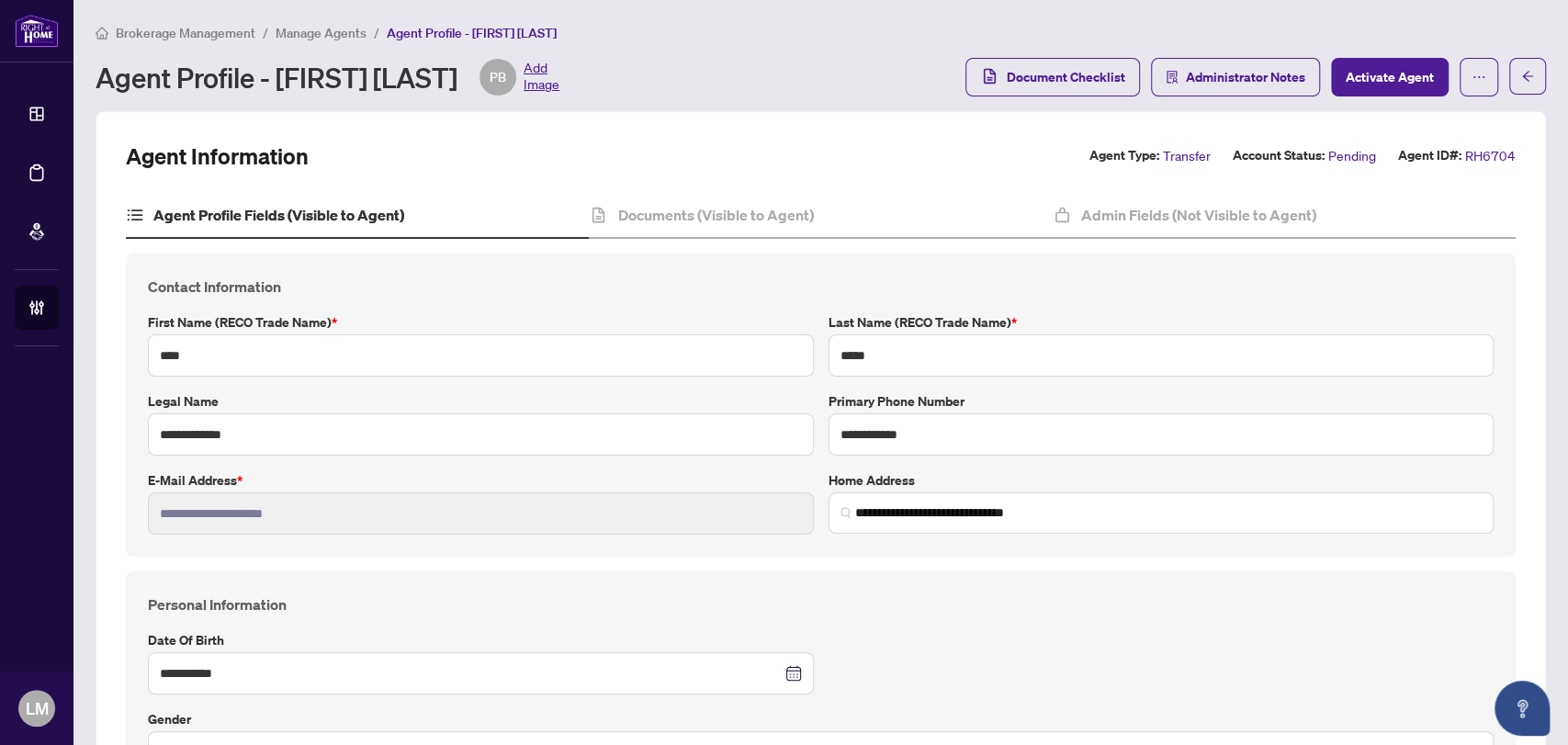 click on "Manage Agents" at bounding box center [321, 33] 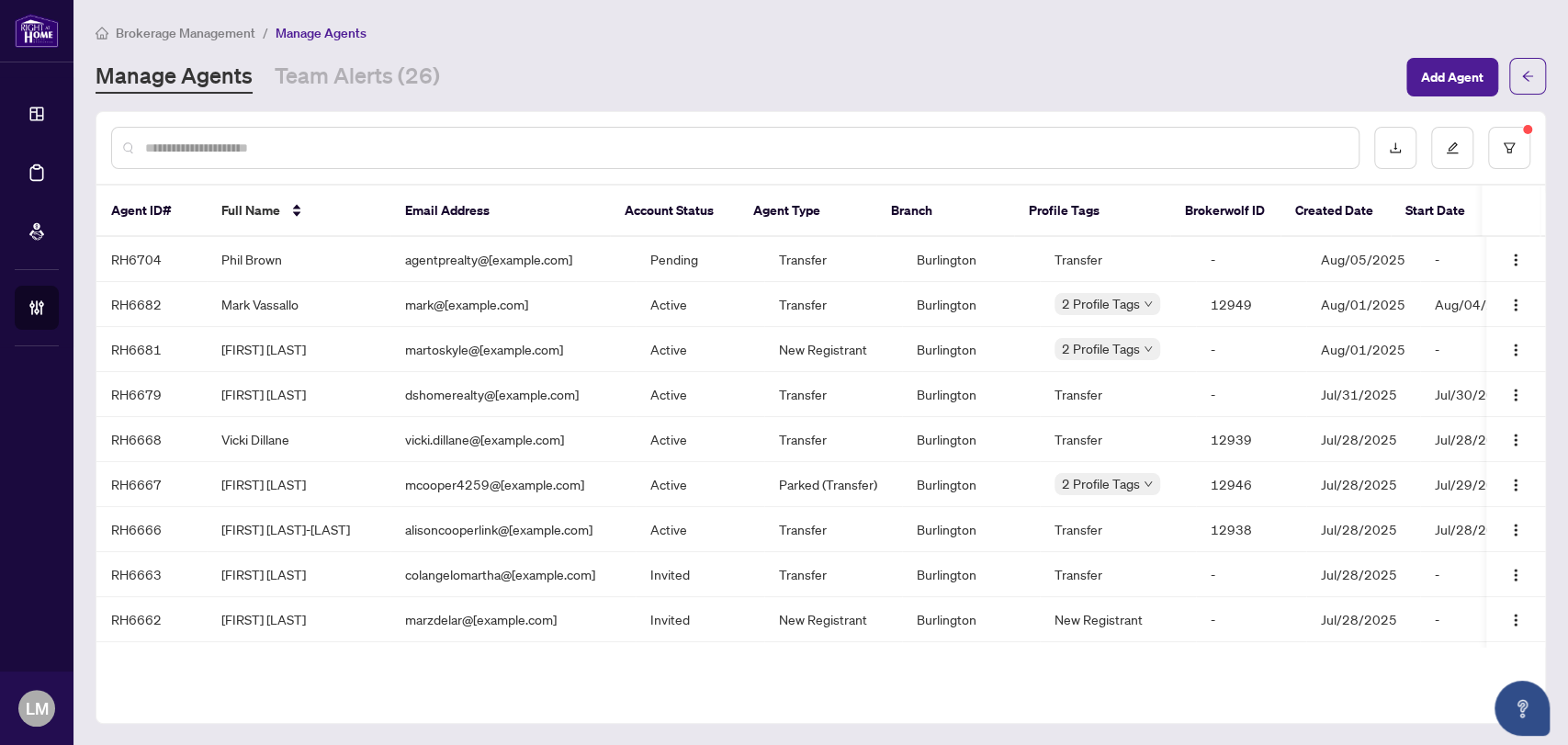 click at bounding box center (744, 148) 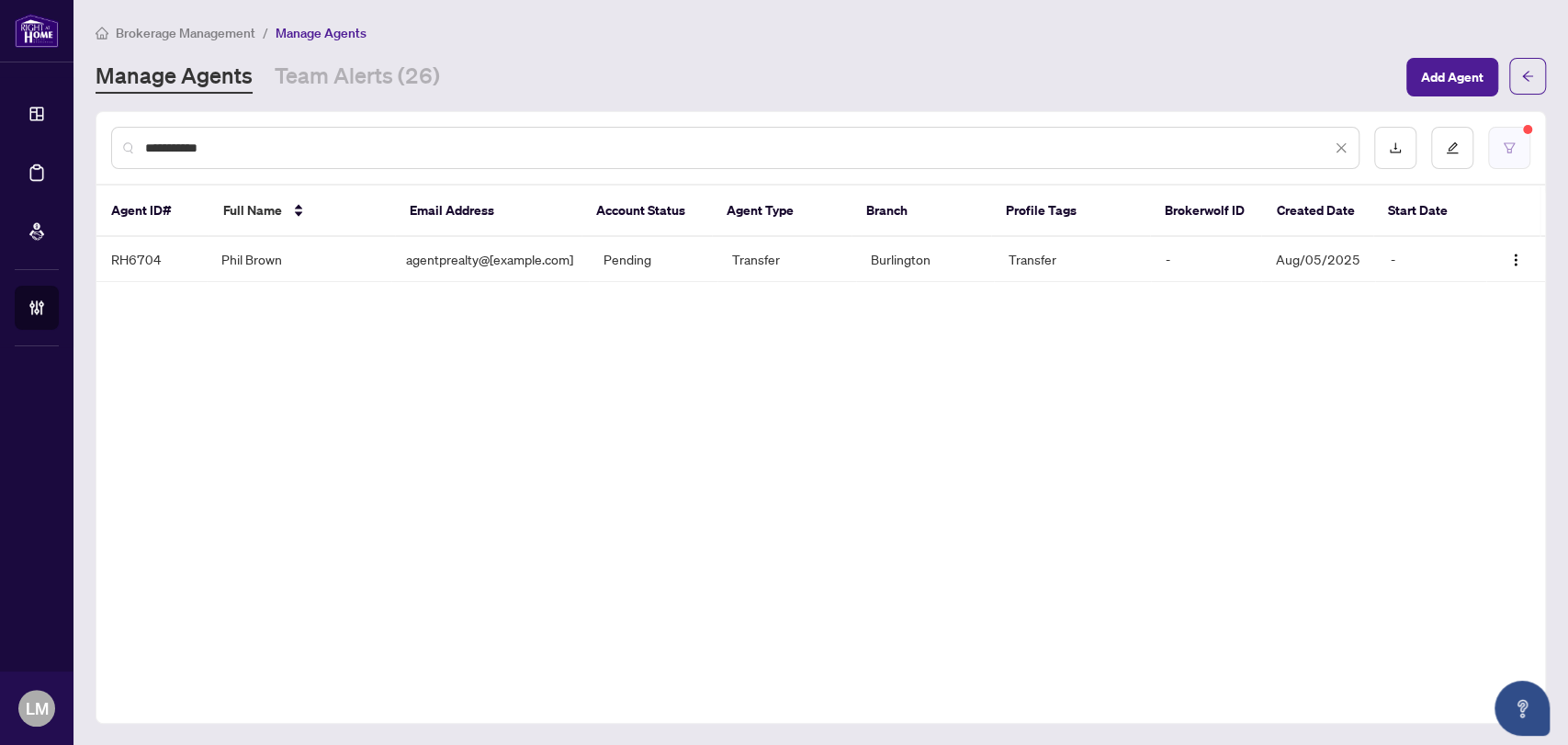 type on "**********" 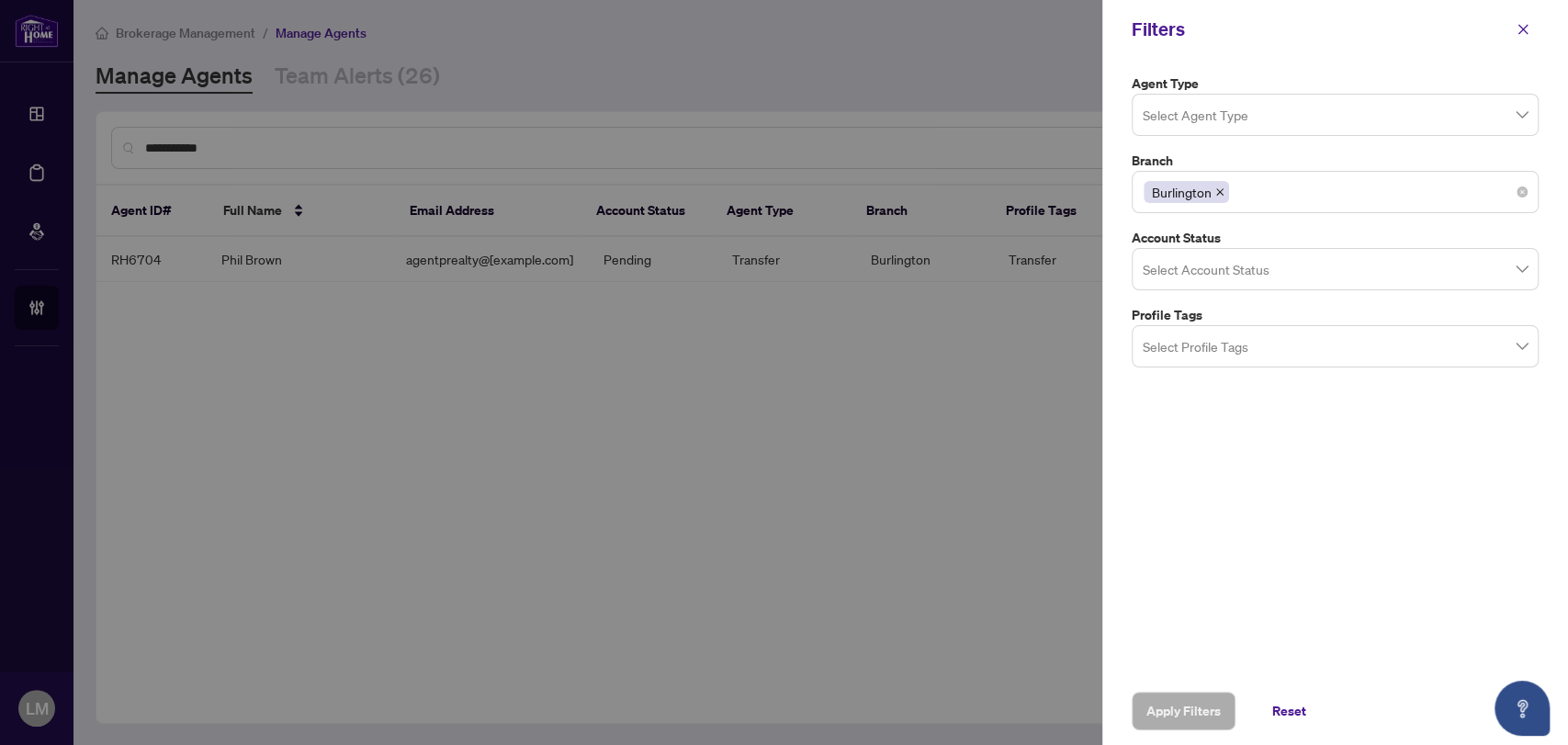 click 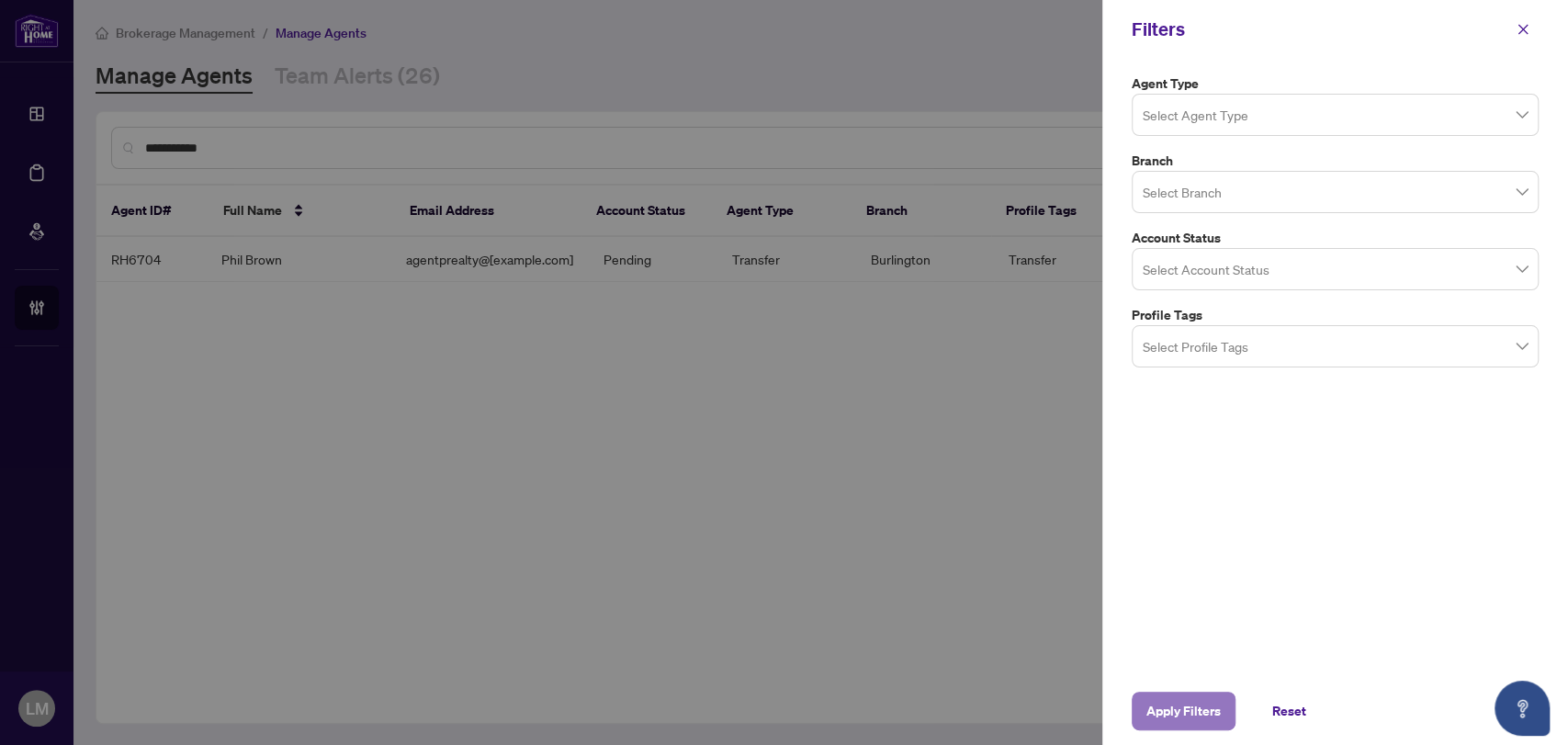 click on "Apply Filters" at bounding box center (1183, 711) 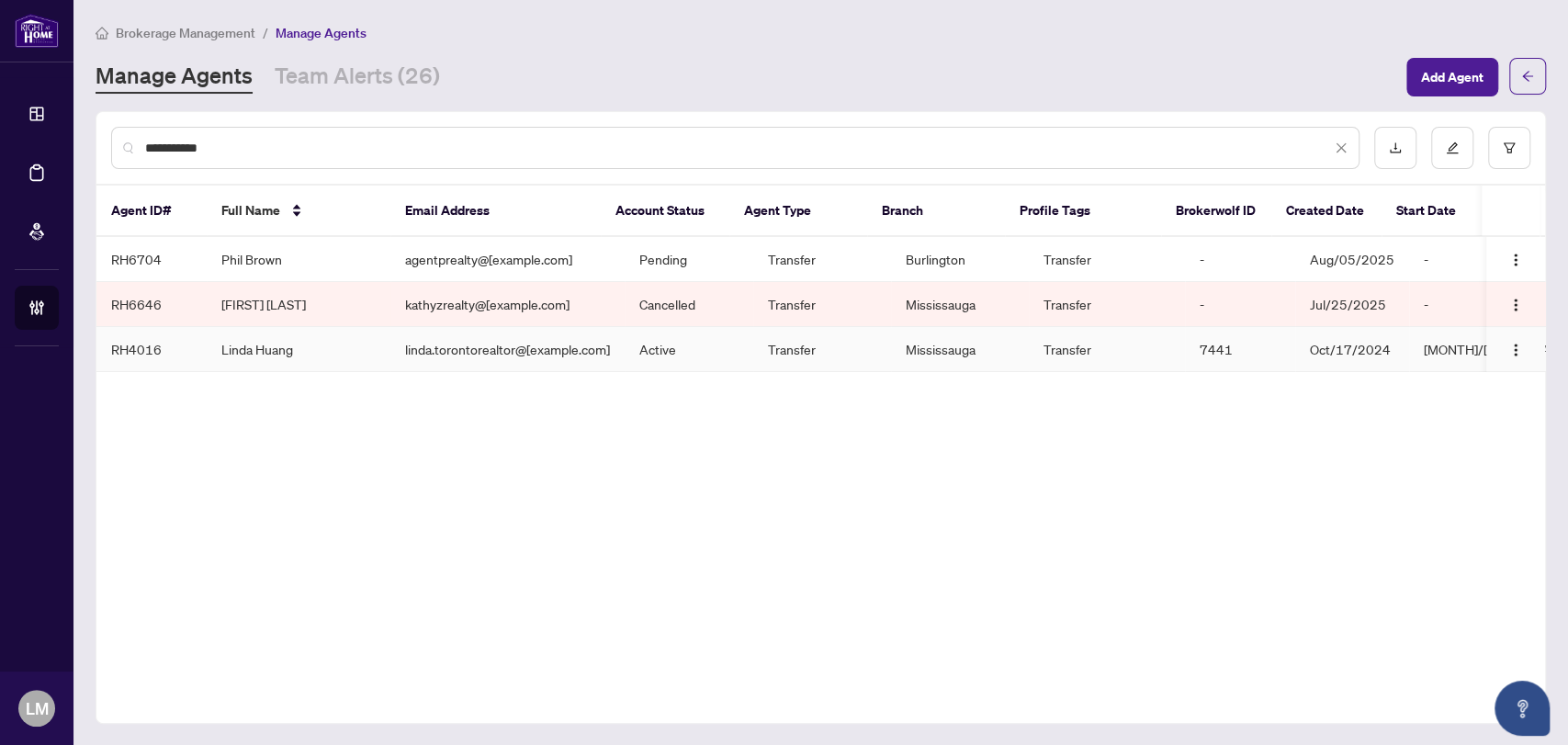 click on "Linda Huang" at bounding box center [299, 349] 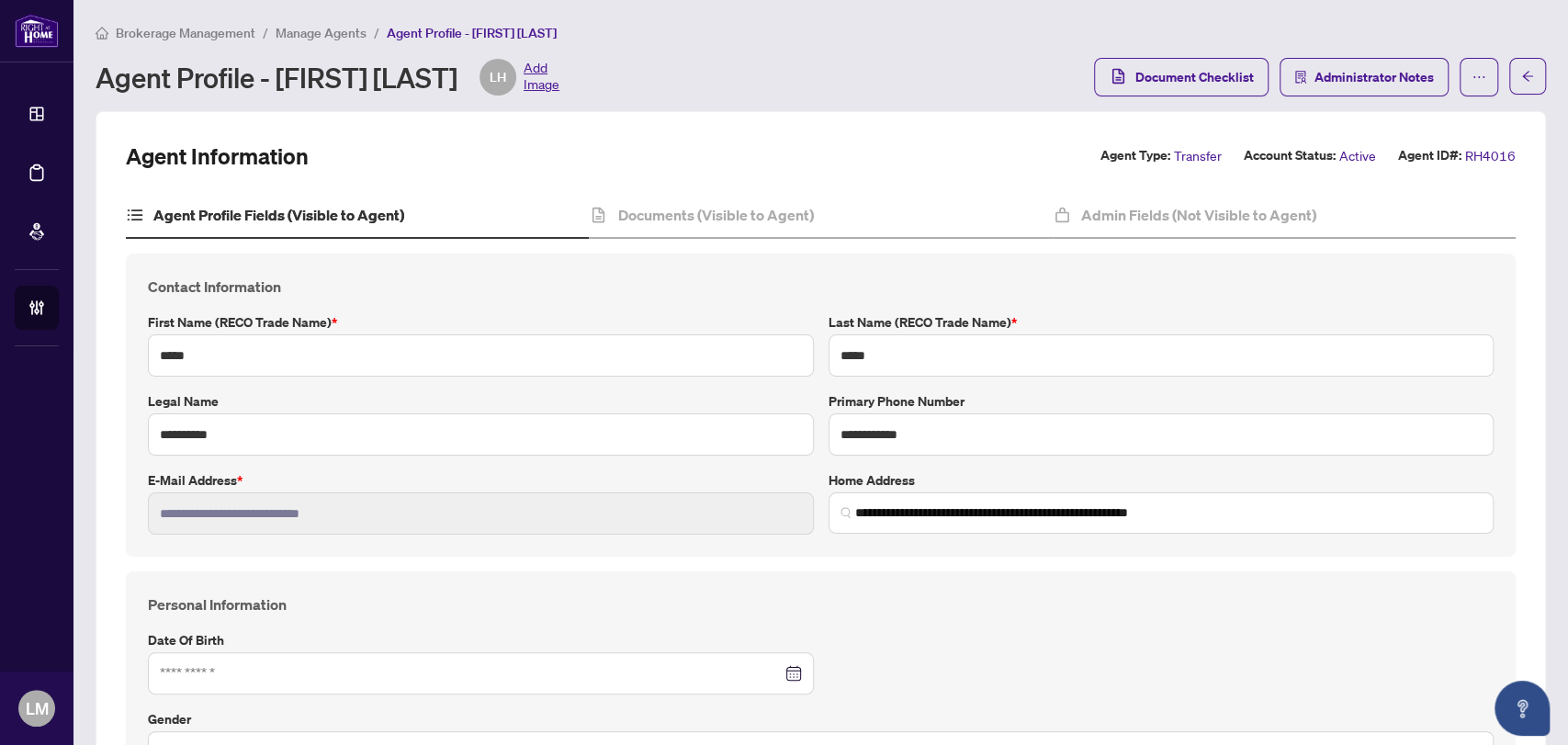 type on "**********" 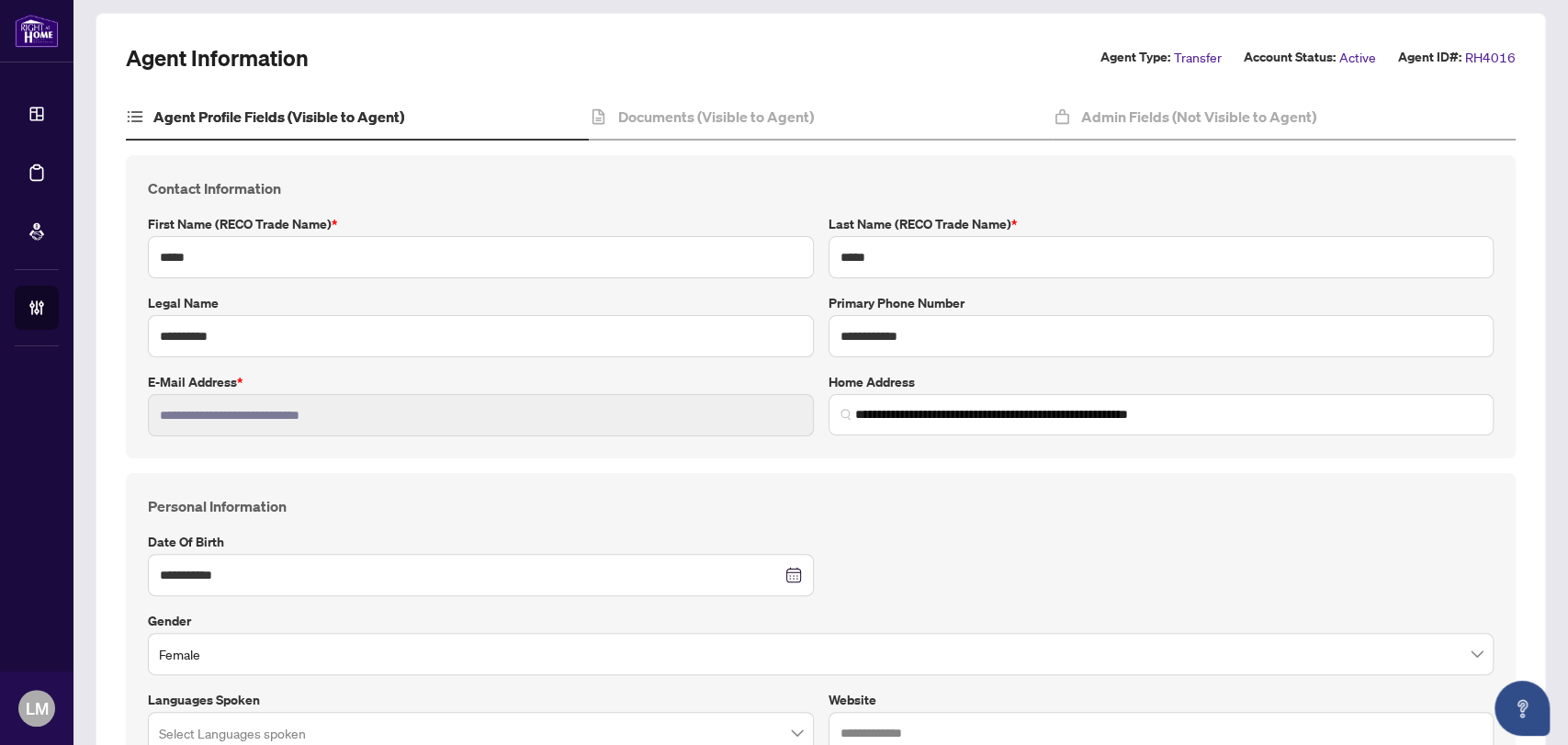 scroll, scrollTop: 0, scrollLeft: 0, axis: both 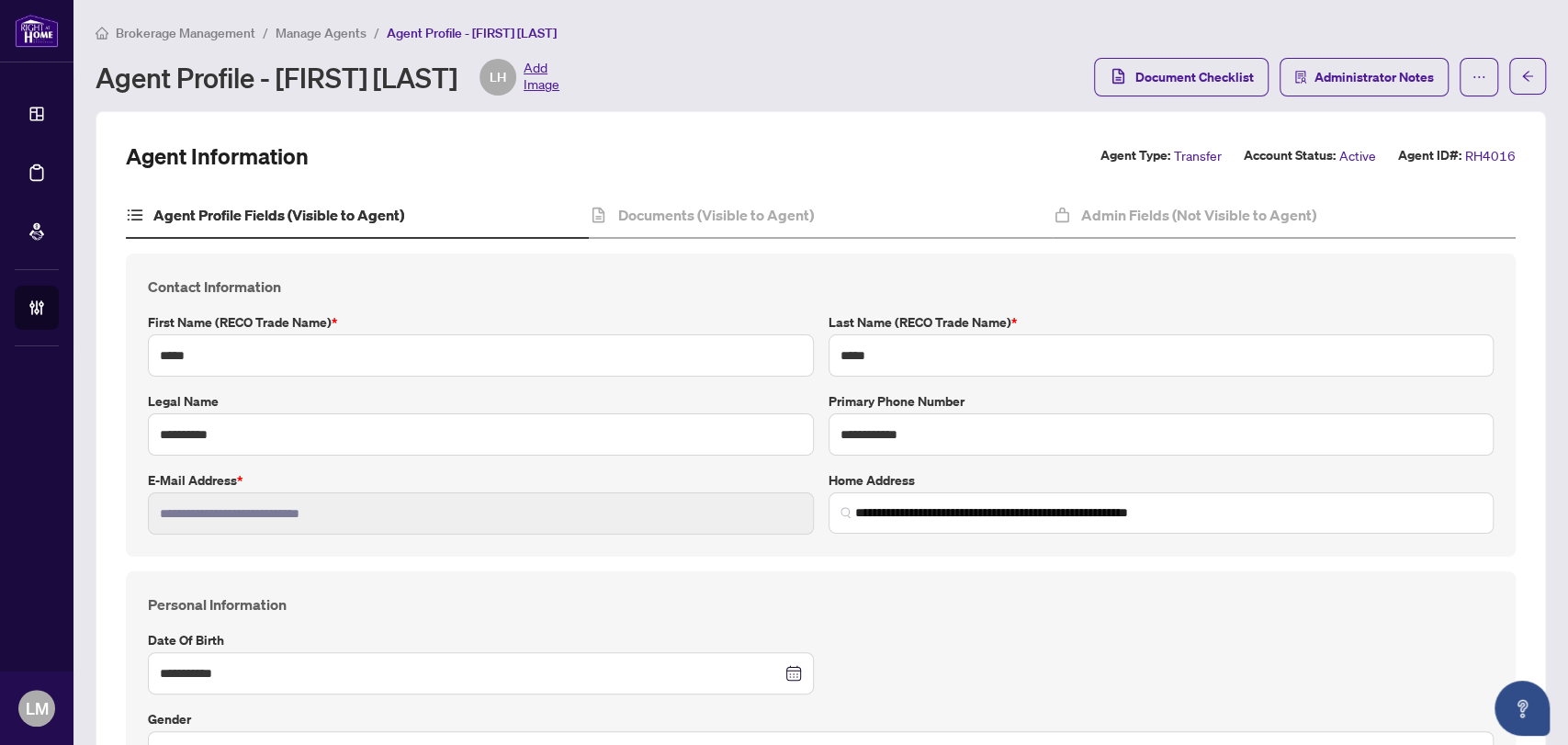 click on "Manage Agents" at bounding box center (321, 33) 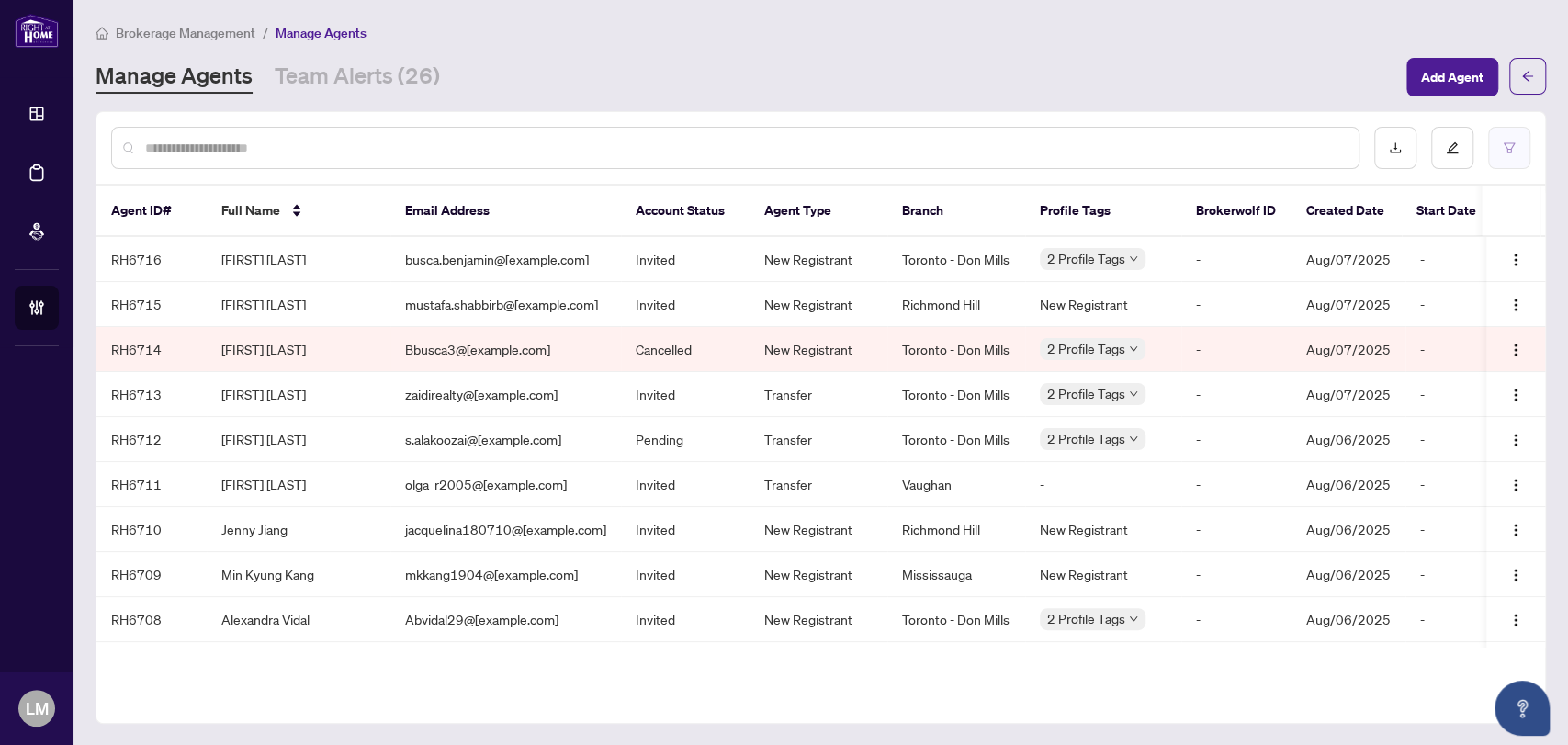 click 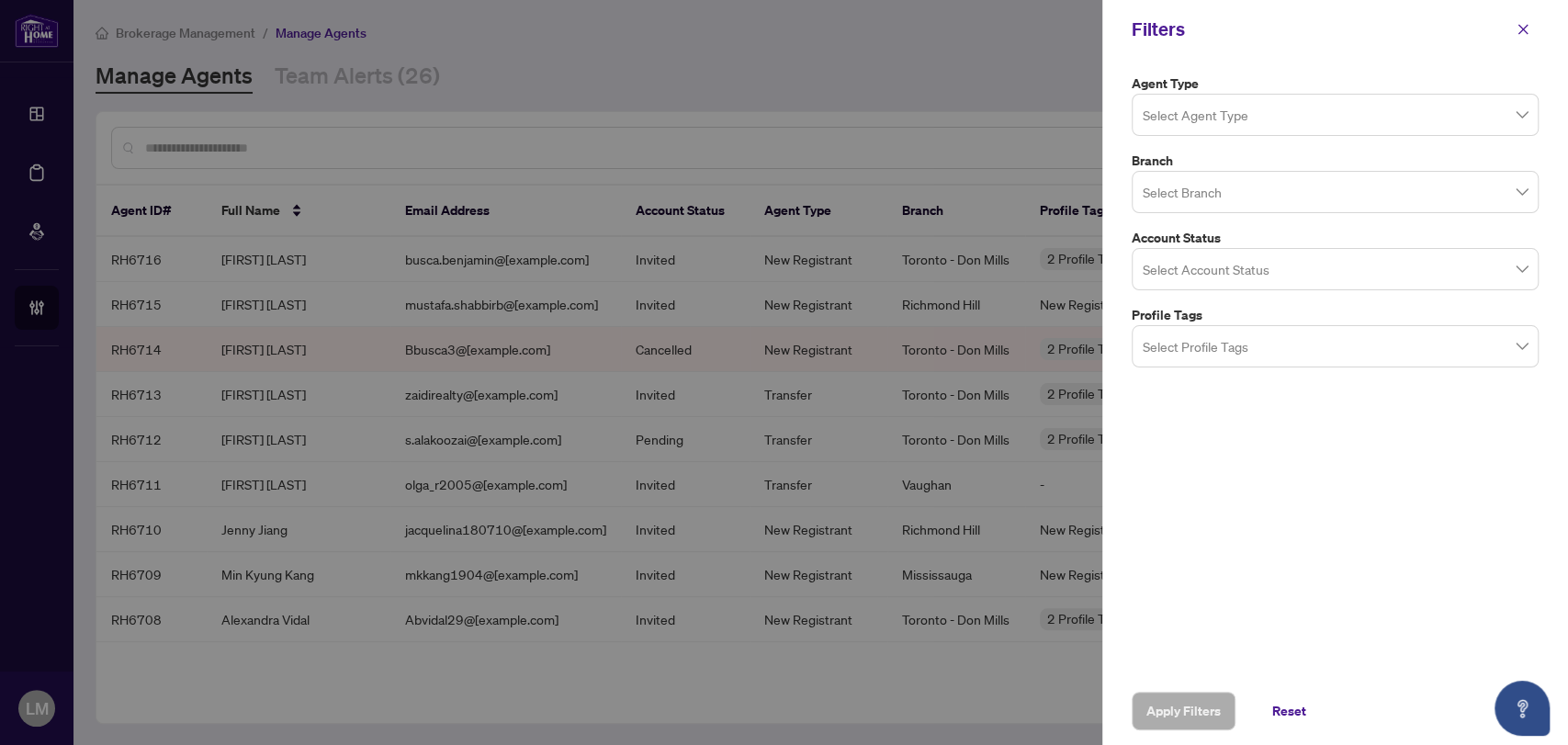 click at bounding box center [1335, 191] 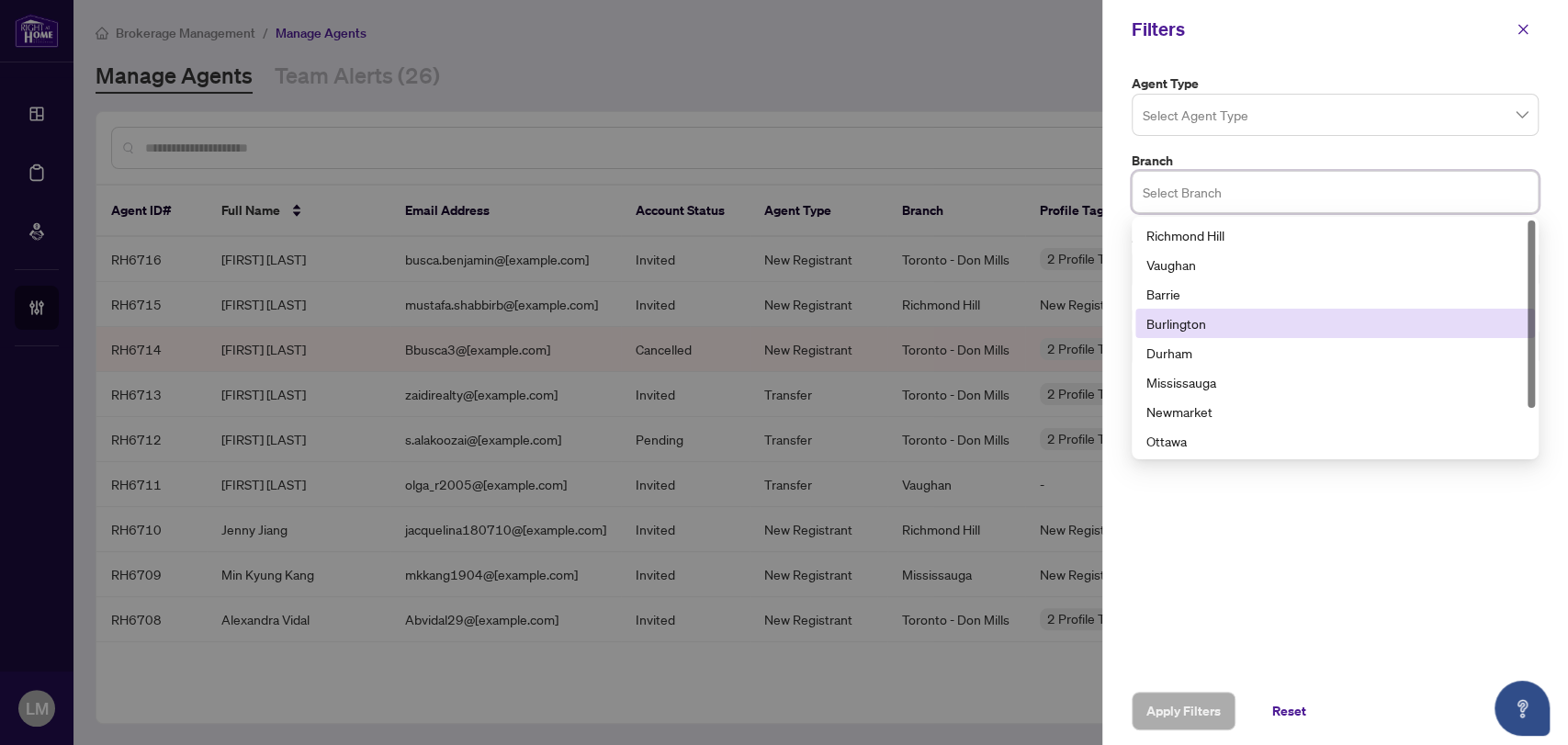 click on "Burlington" at bounding box center [1335, 323] 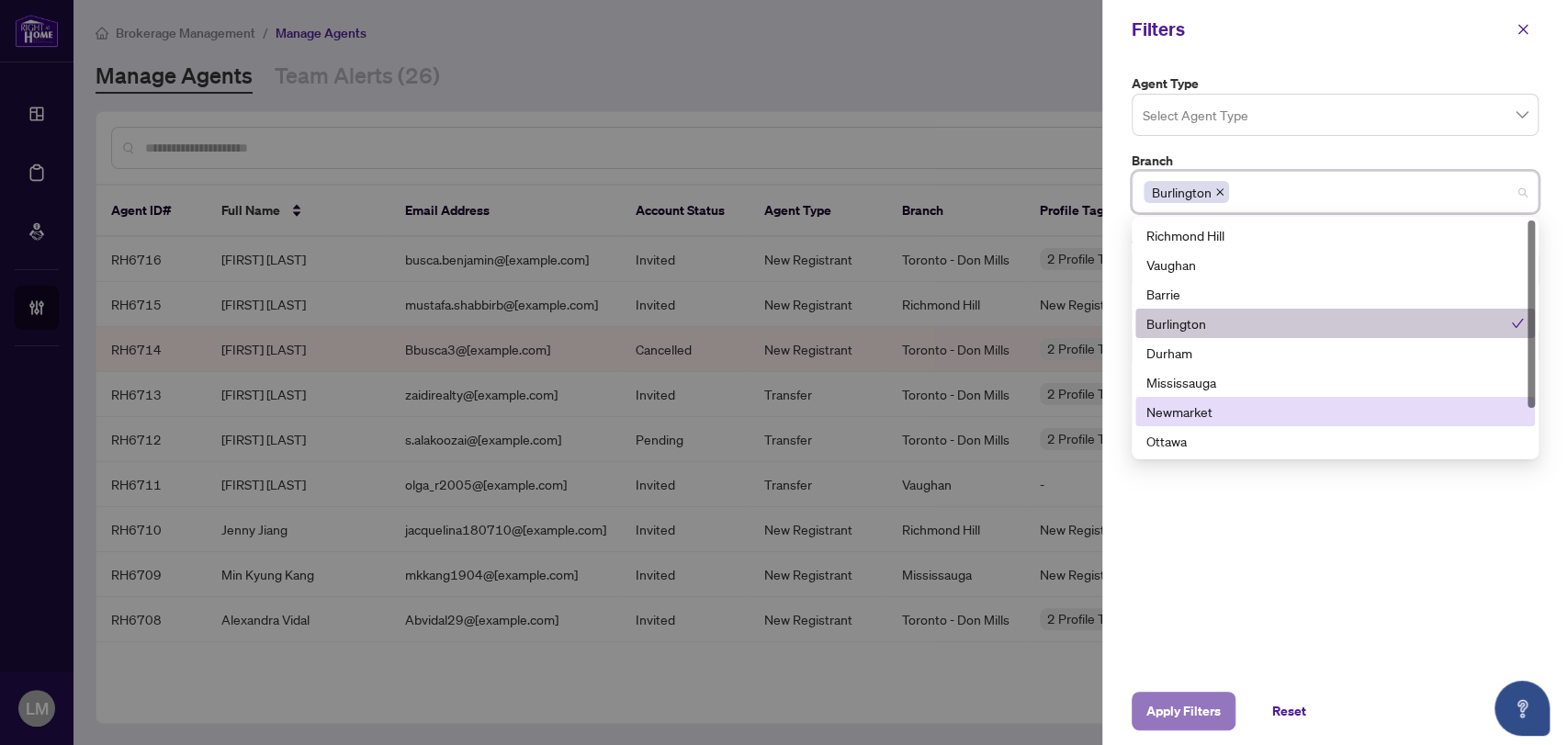 click on "Apply Filters" at bounding box center (1183, 711) 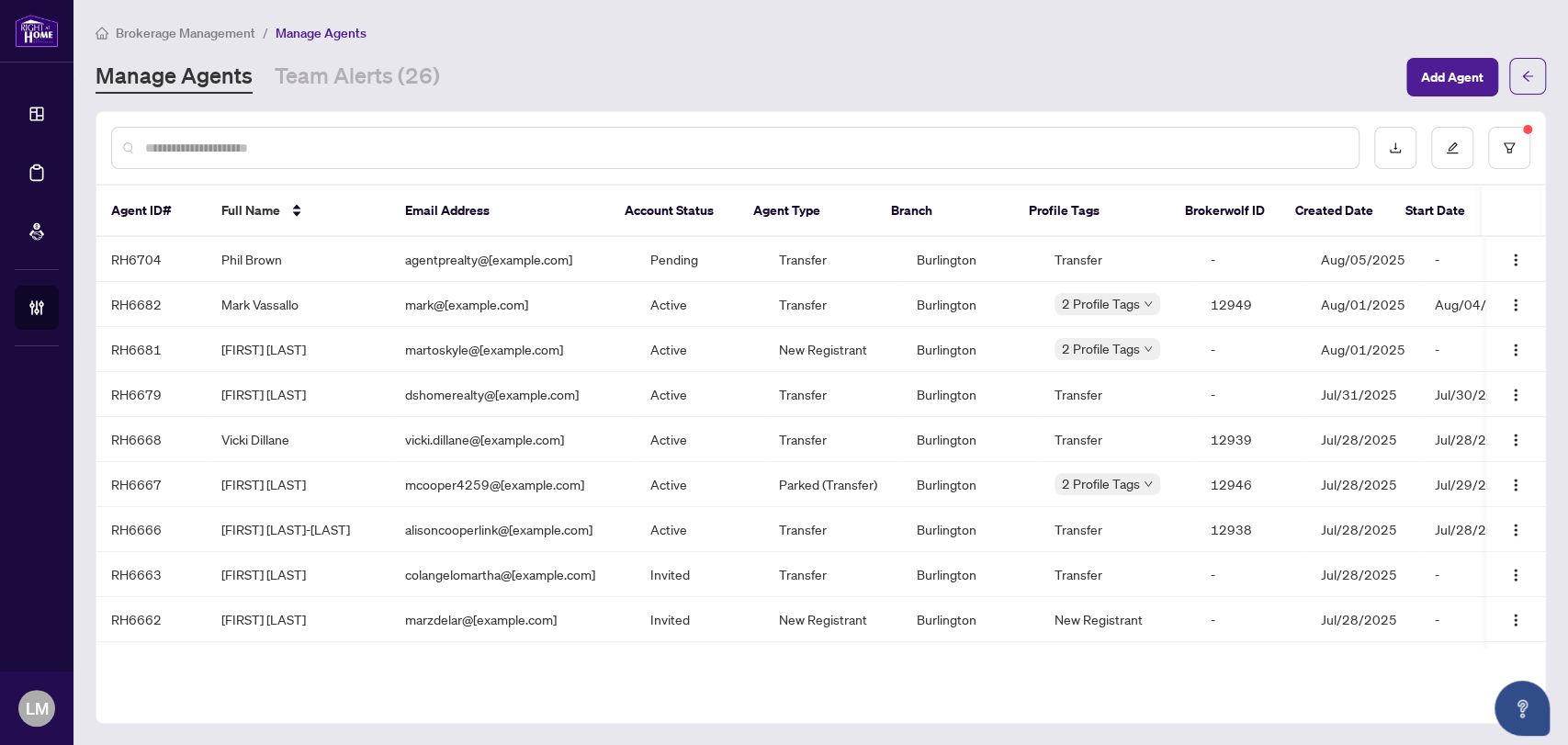 click at bounding box center [744, 148] 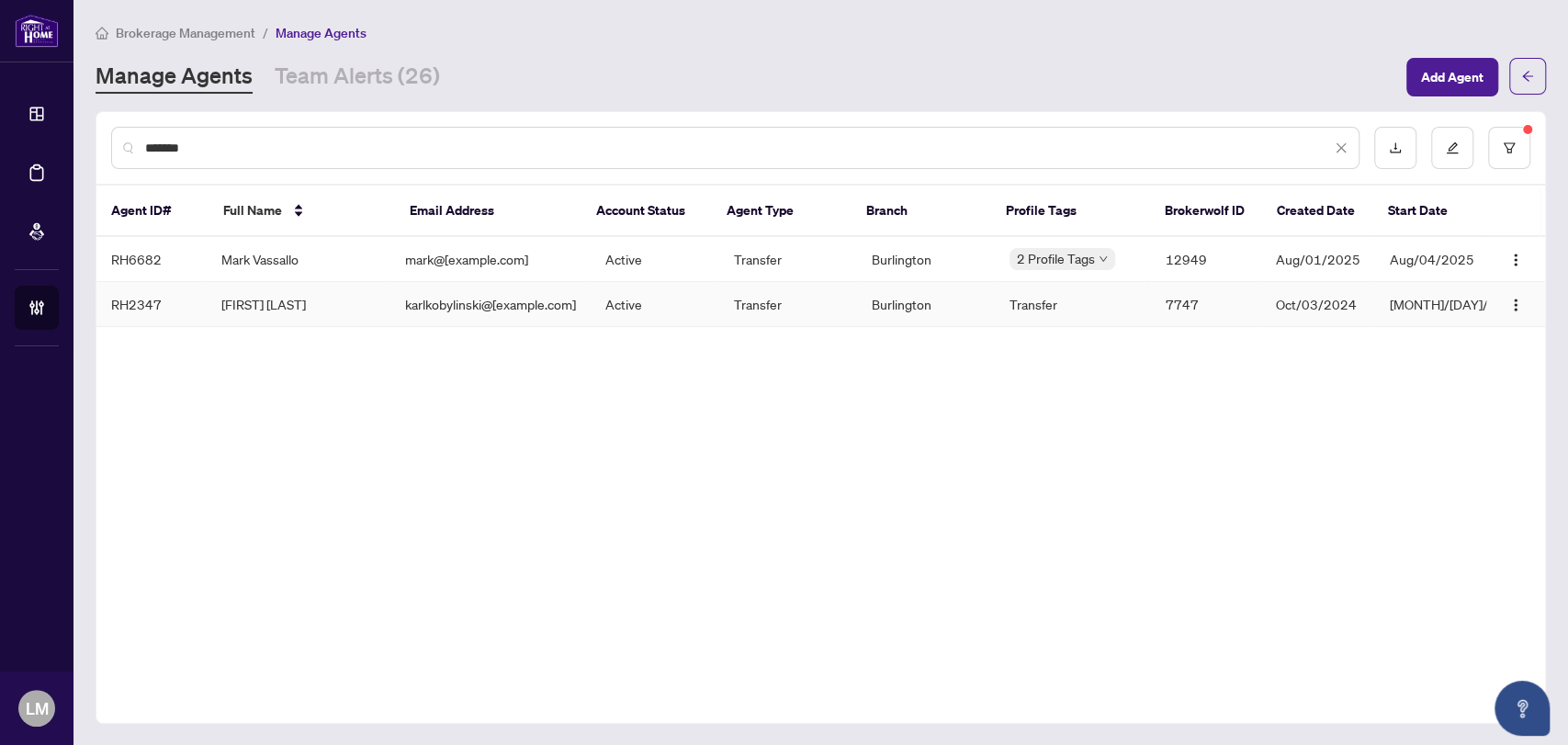 type on "*******" 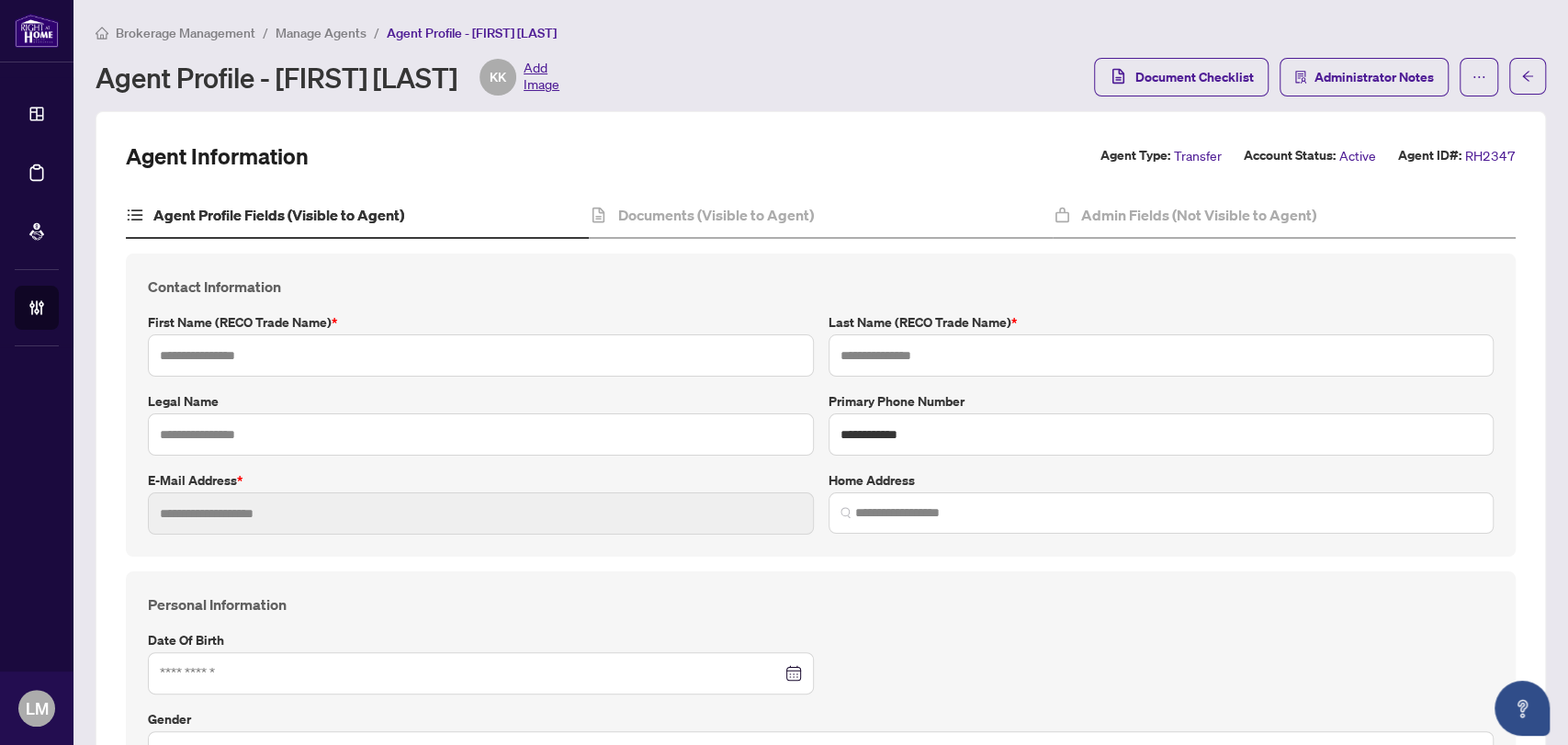 type on "****" 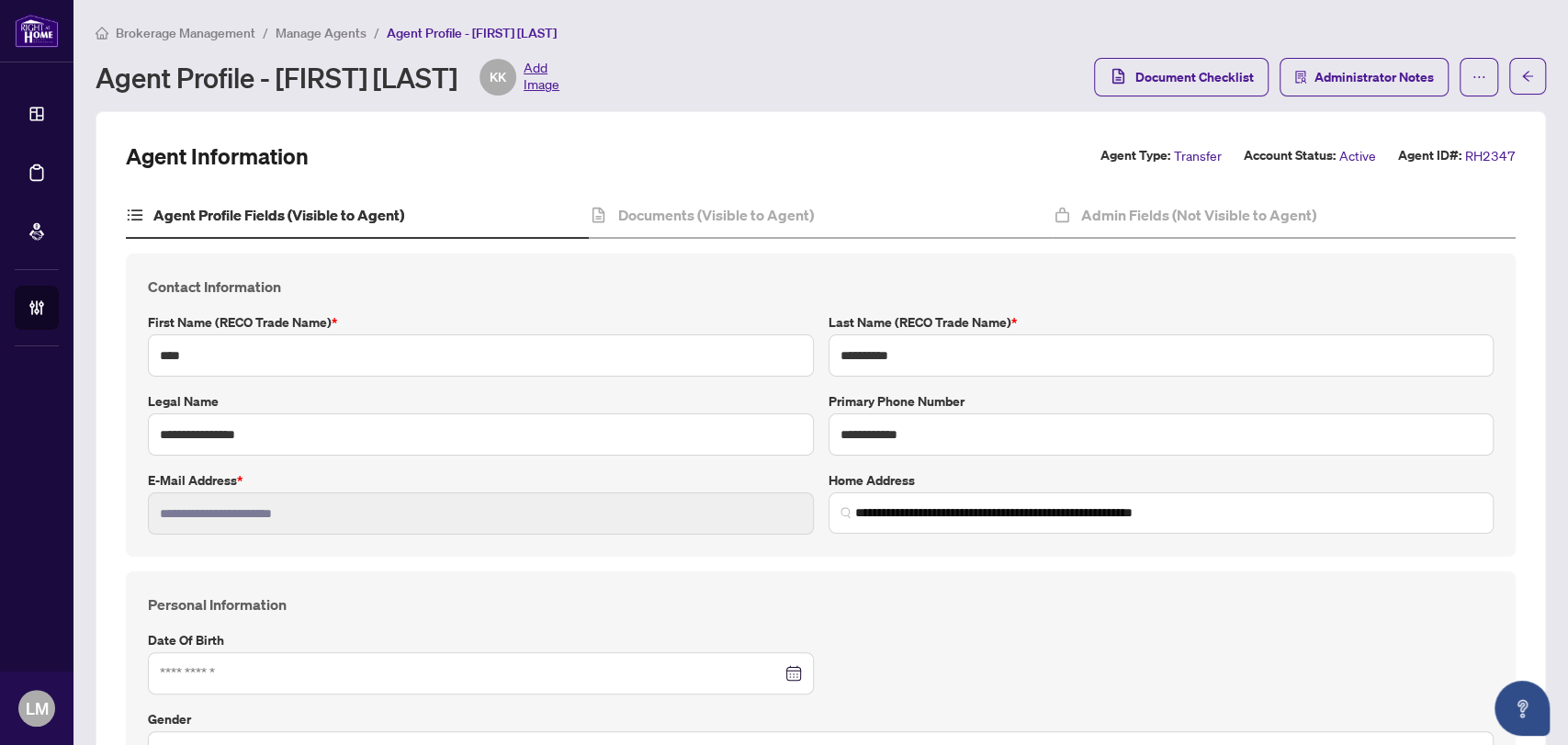 type on "**********" 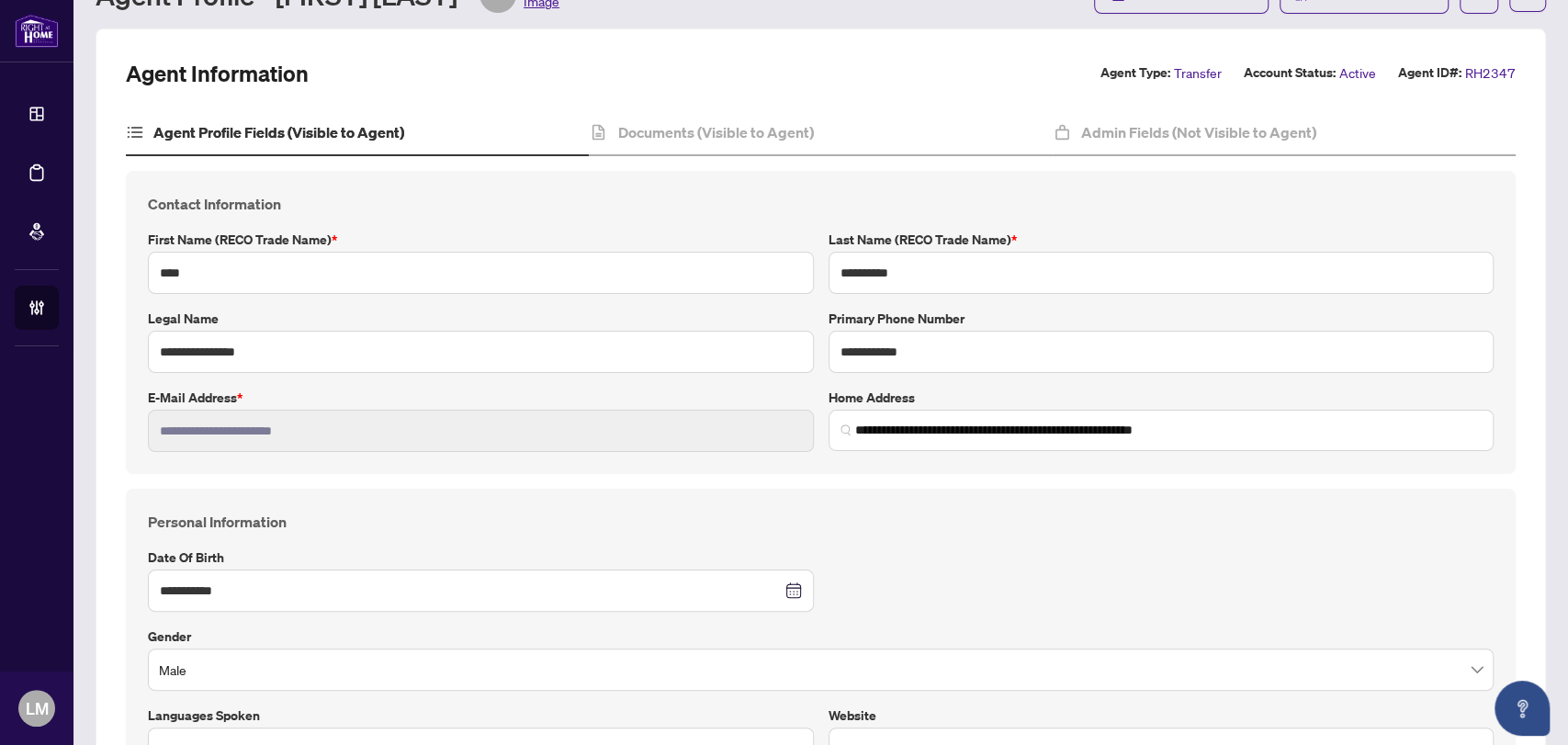 scroll, scrollTop: 0, scrollLeft: 0, axis: both 